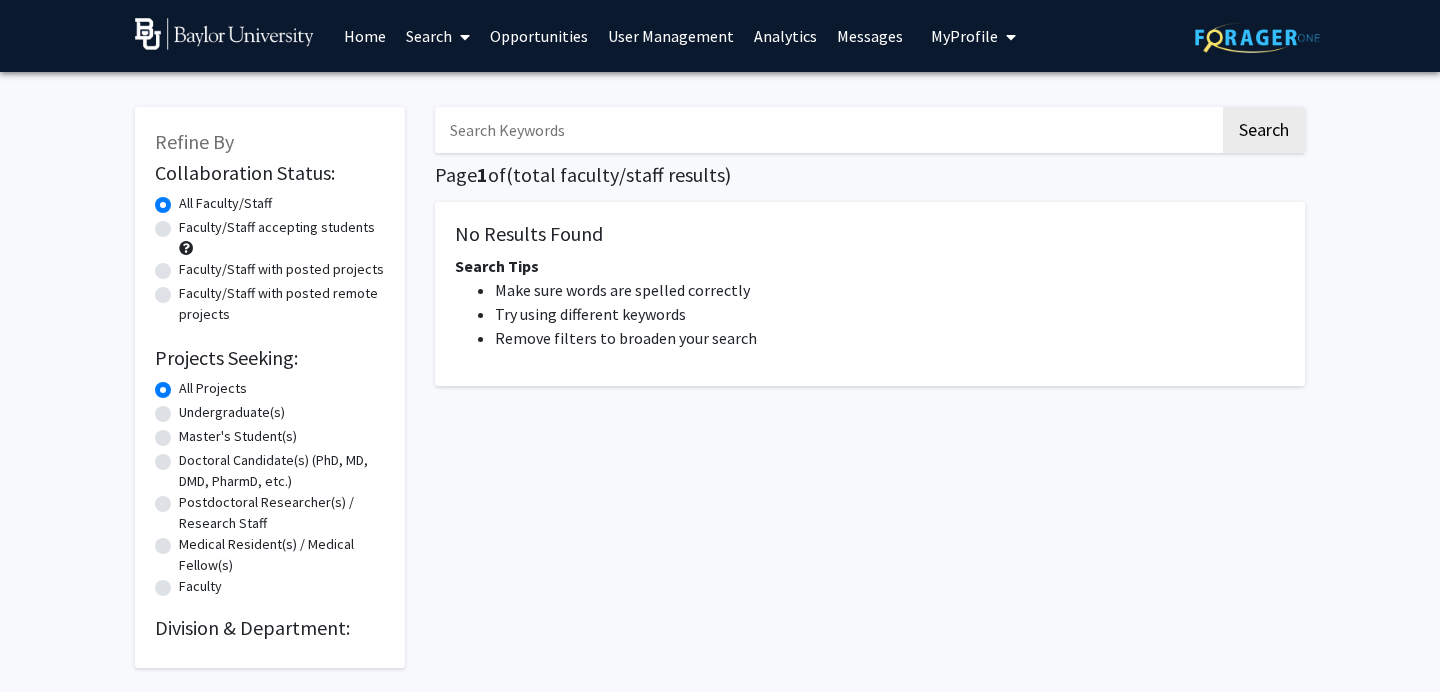 scroll, scrollTop: 0, scrollLeft: 0, axis: both 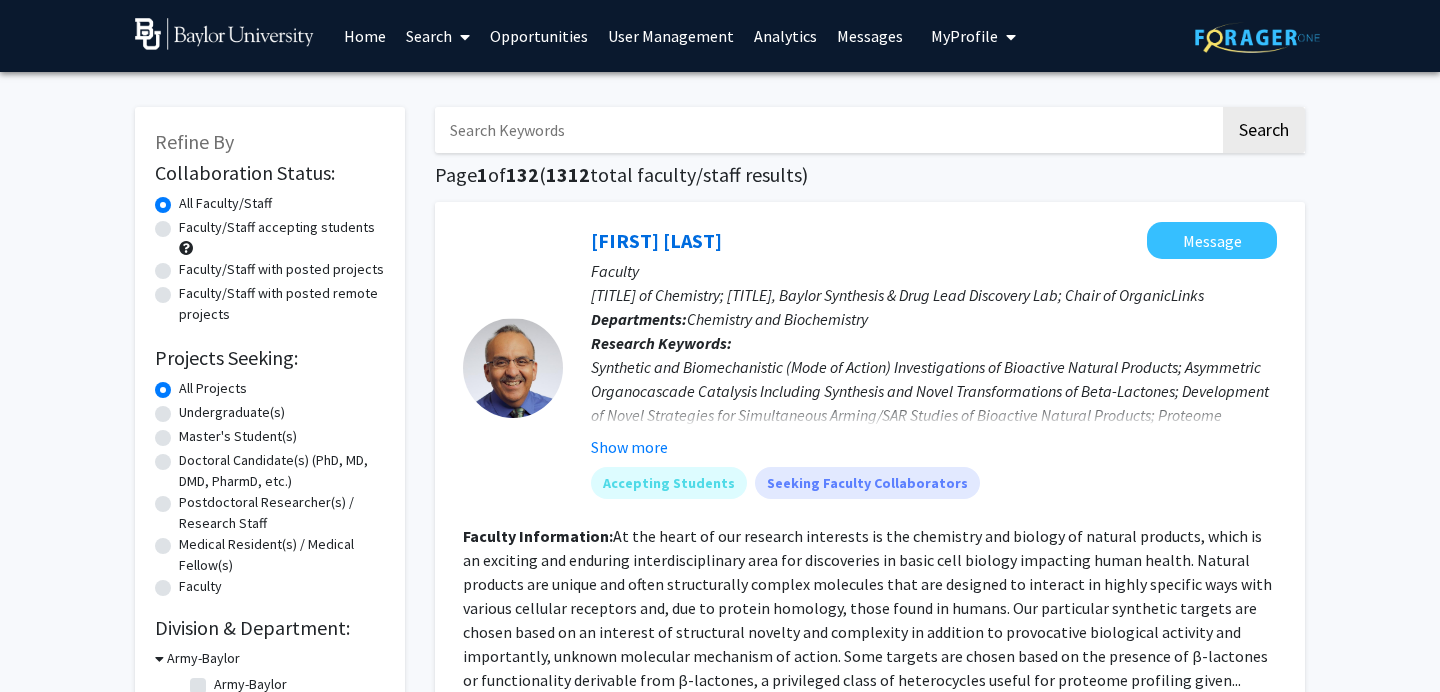 click on "My   Profile" at bounding box center [964, 36] 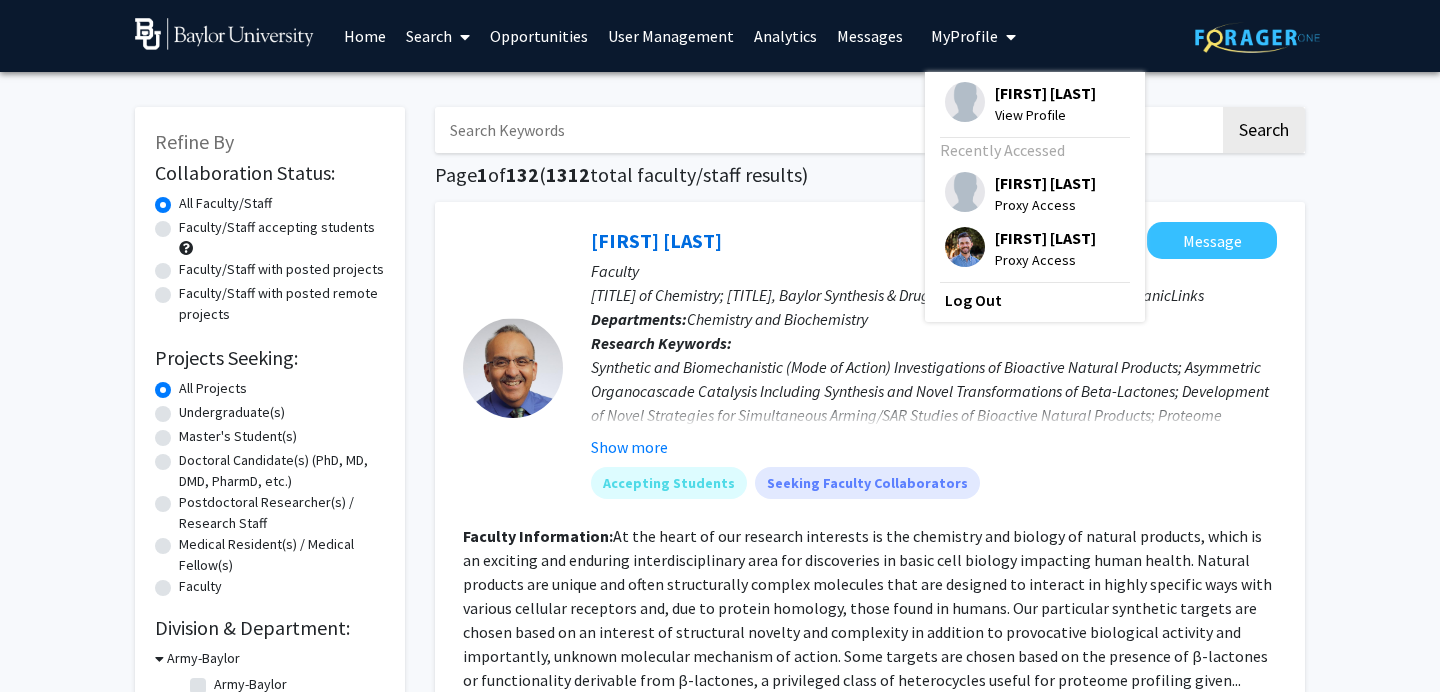 click at bounding box center (965, 247) 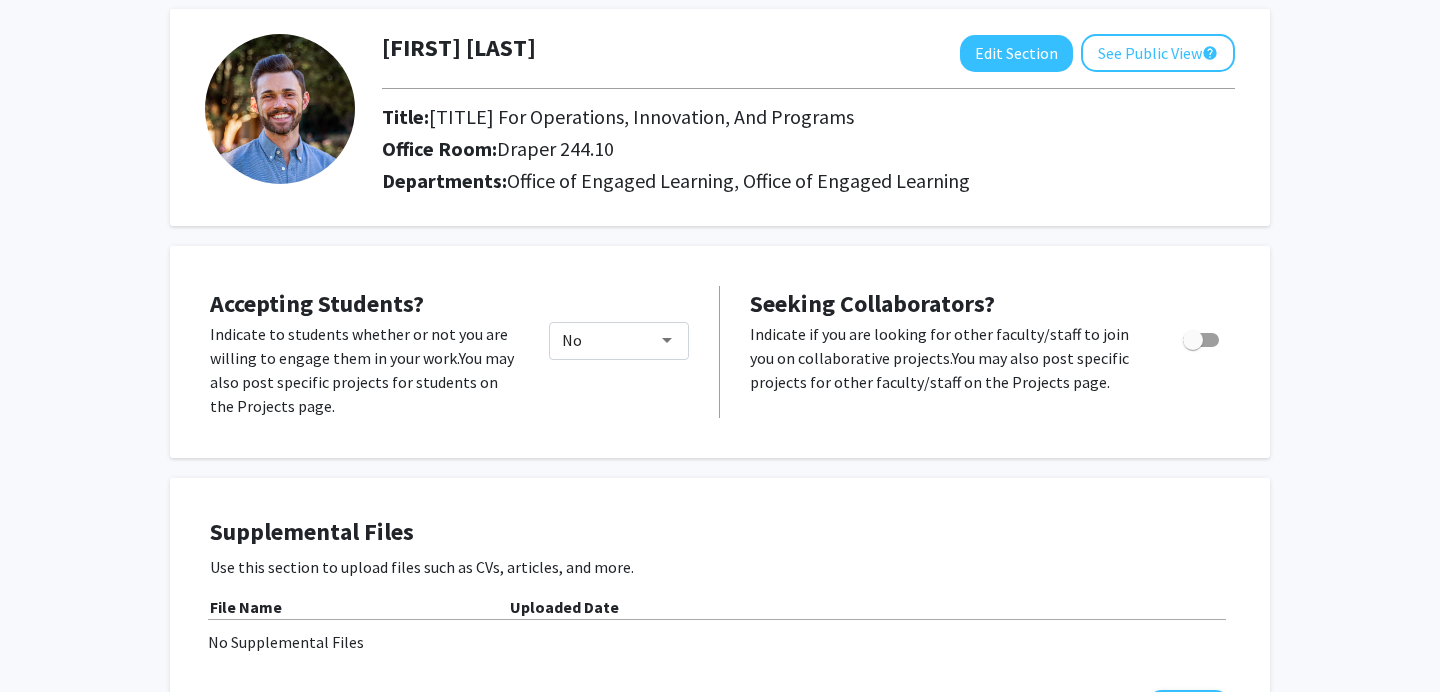 scroll, scrollTop: 158, scrollLeft: 0, axis: vertical 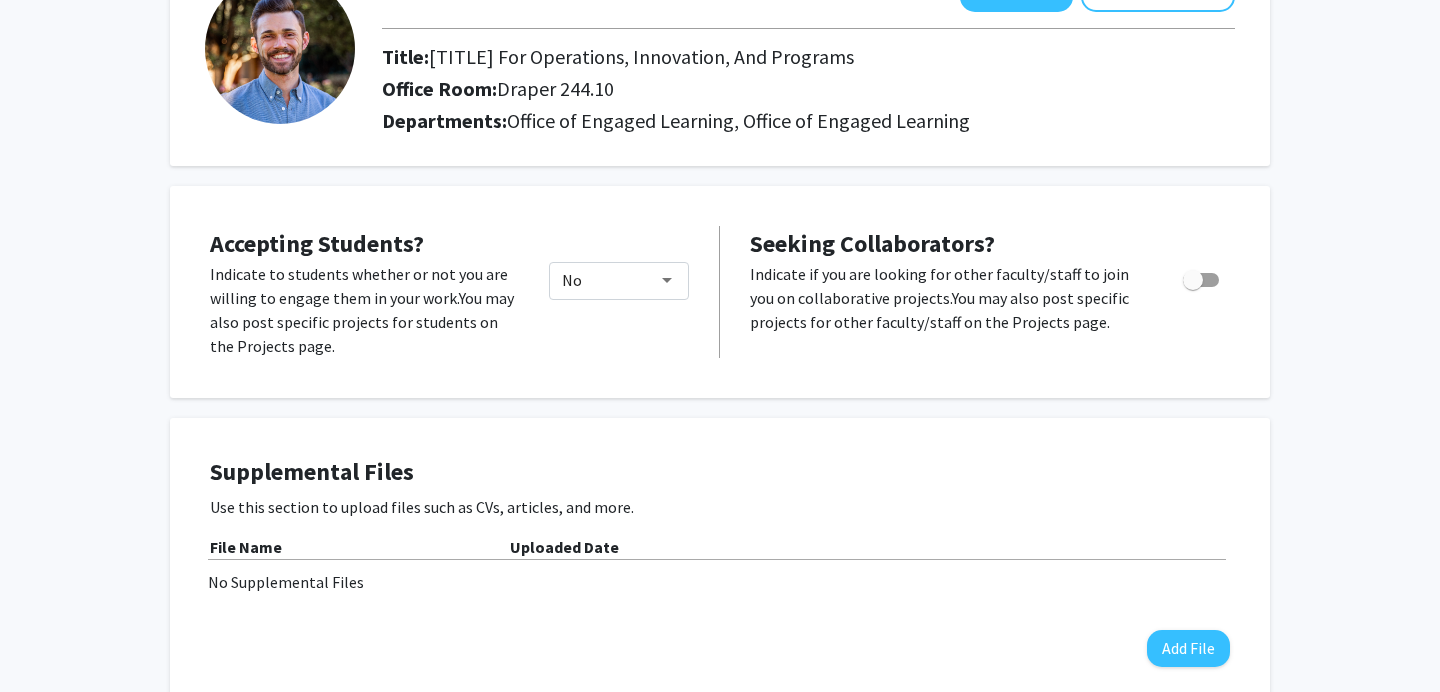 click on "Accepting Students?  Indicate to students whether or not you are willing to engage them in your work.   You may also post specific projects for students on the Projects page.  No" 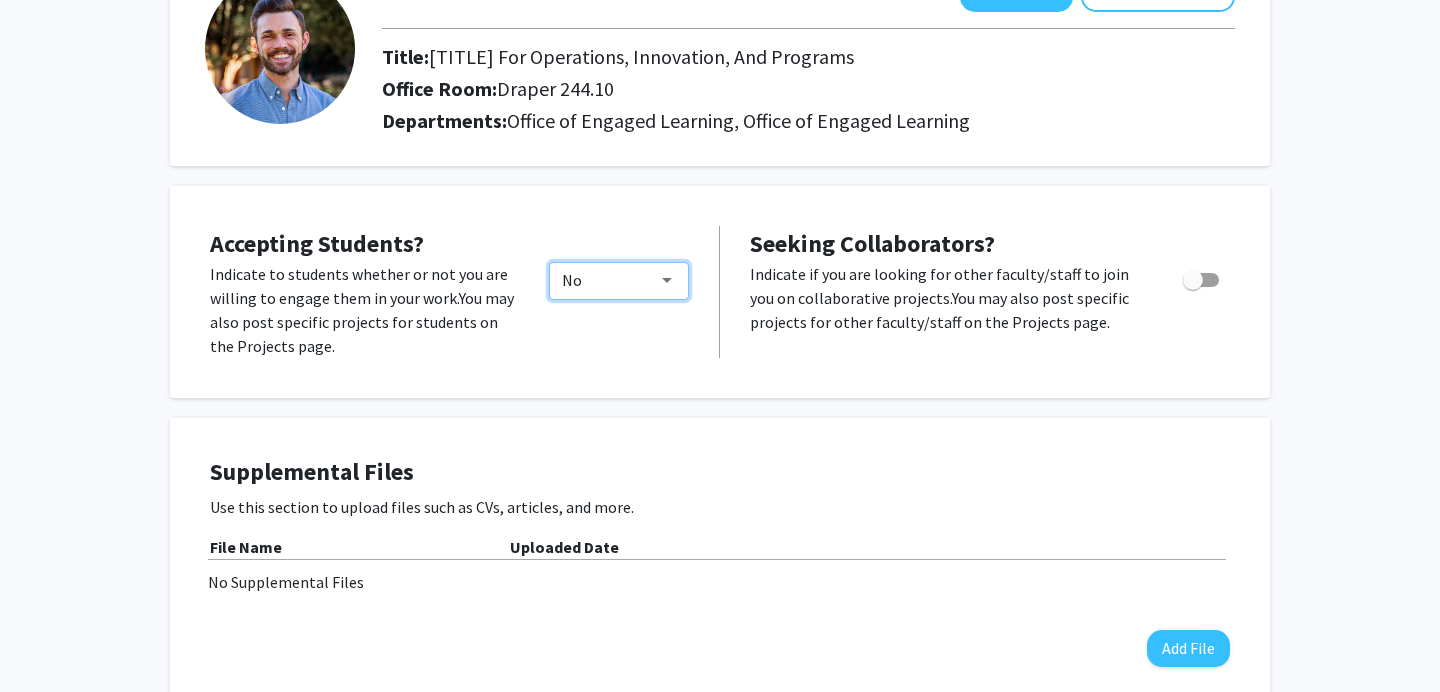 click on "No" at bounding box center (610, 280) 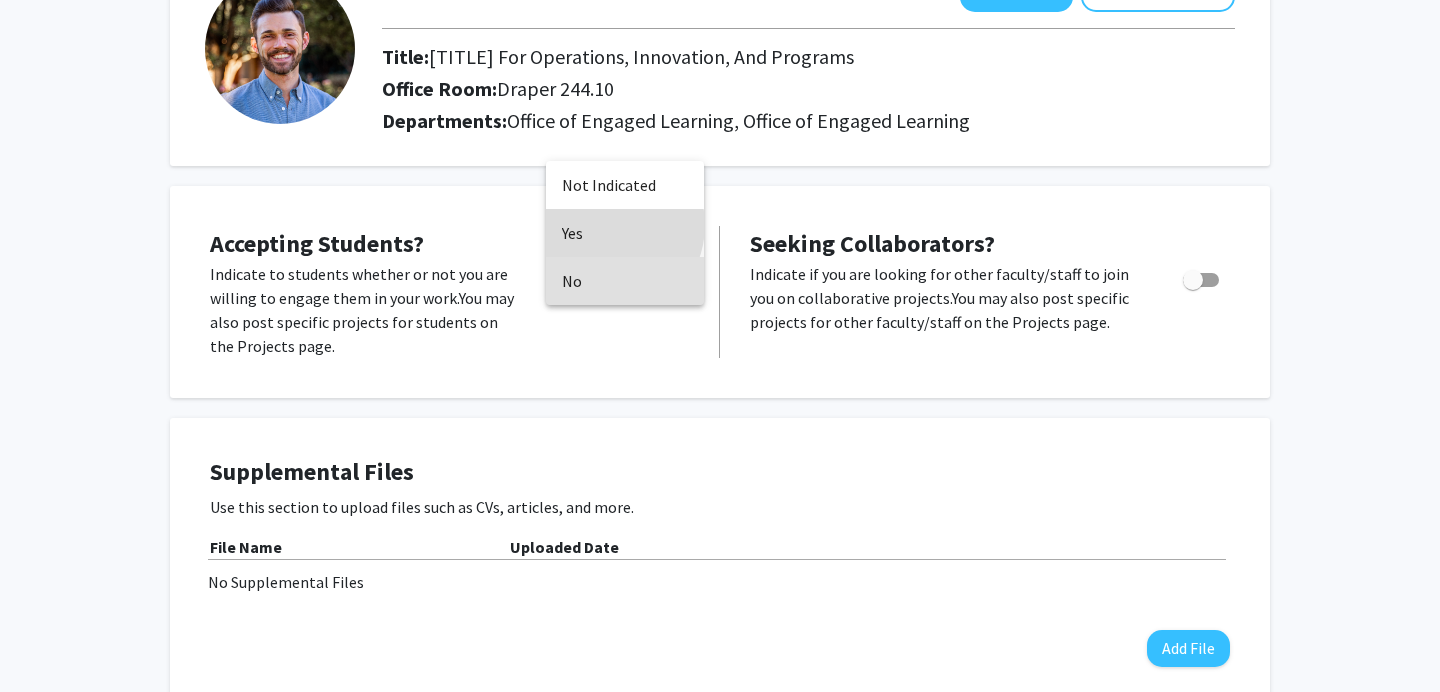 click on "Yes" at bounding box center (625, 233) 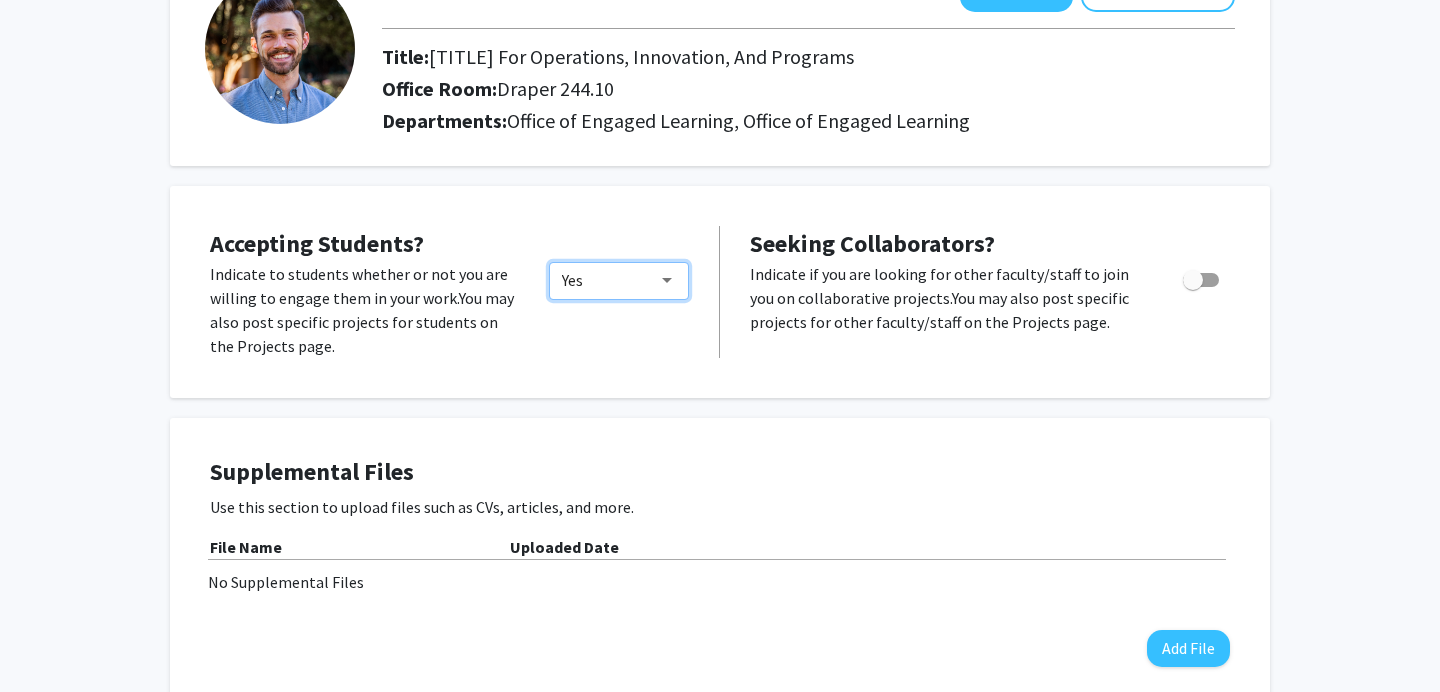 click on "Yes" at bounding box center (610, 280) 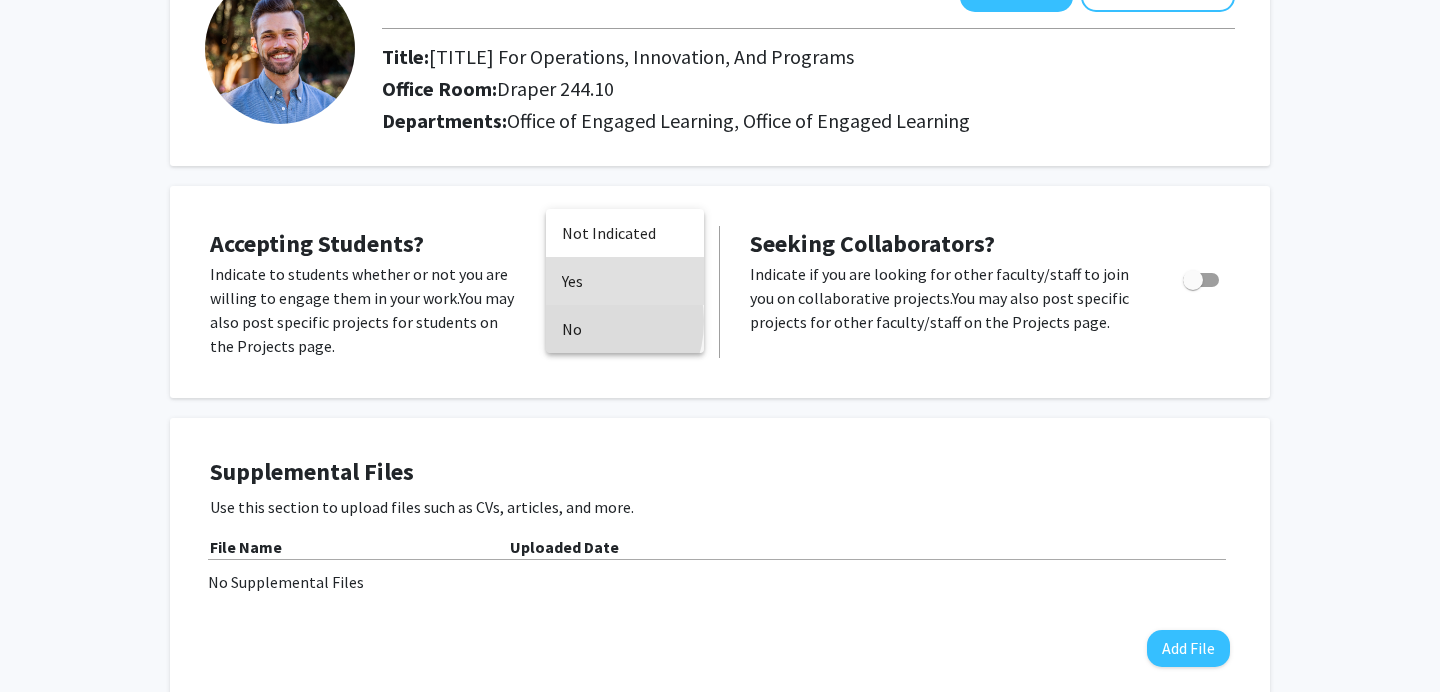 click on "No" at bounding box center [625, 329] 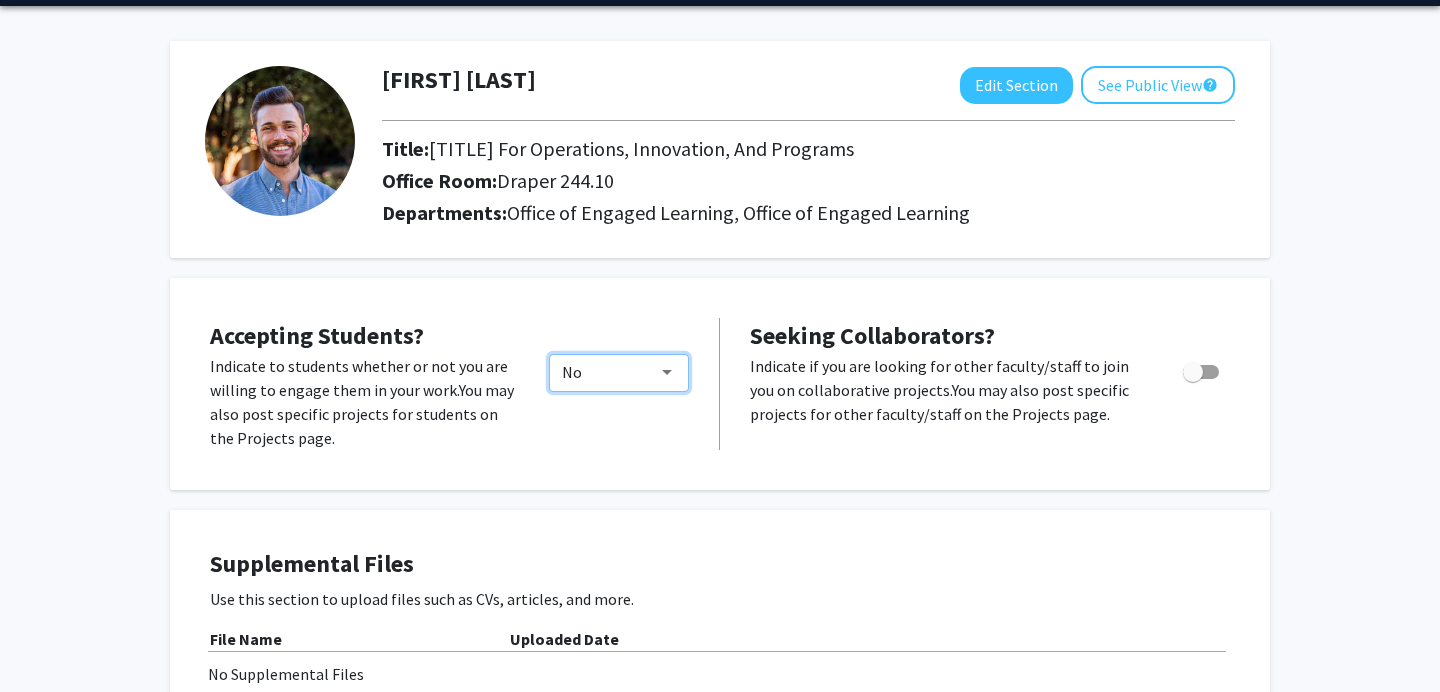 scroll, scrollTop: 0, scrollLeft: 0, axis: both 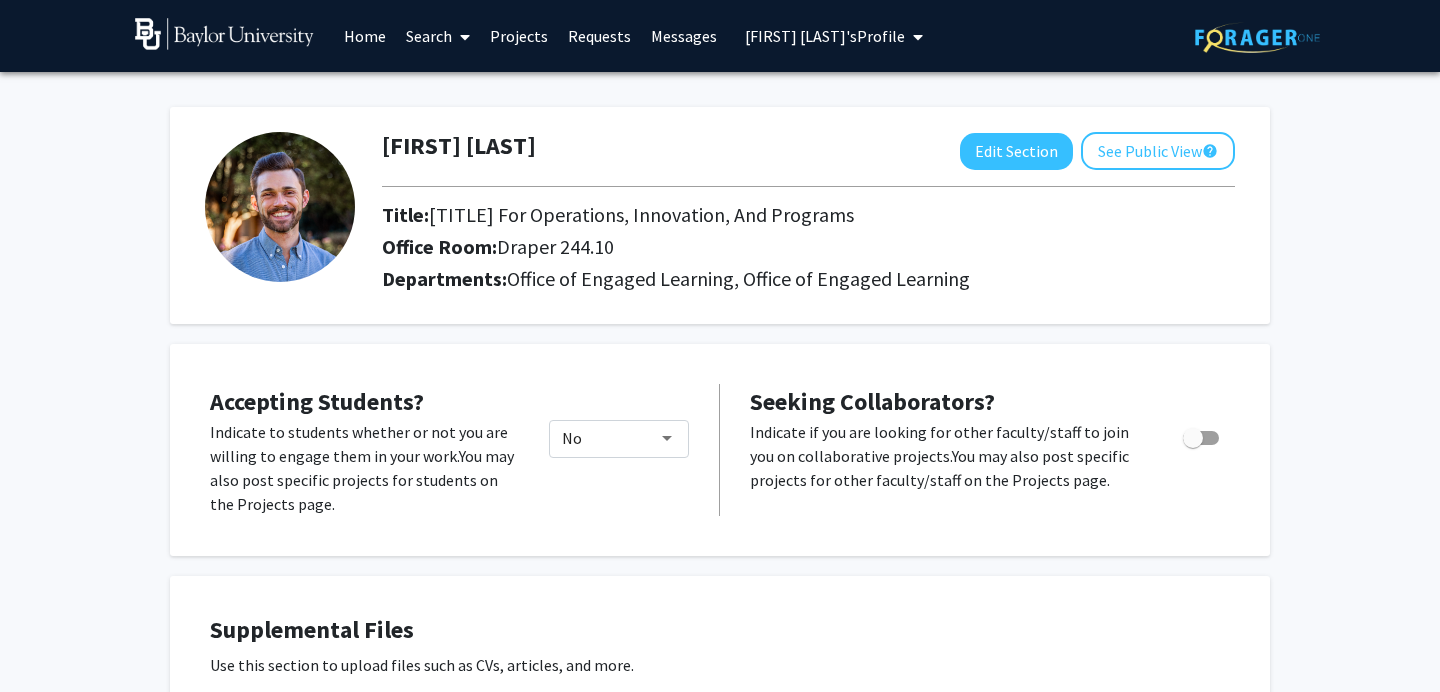 click 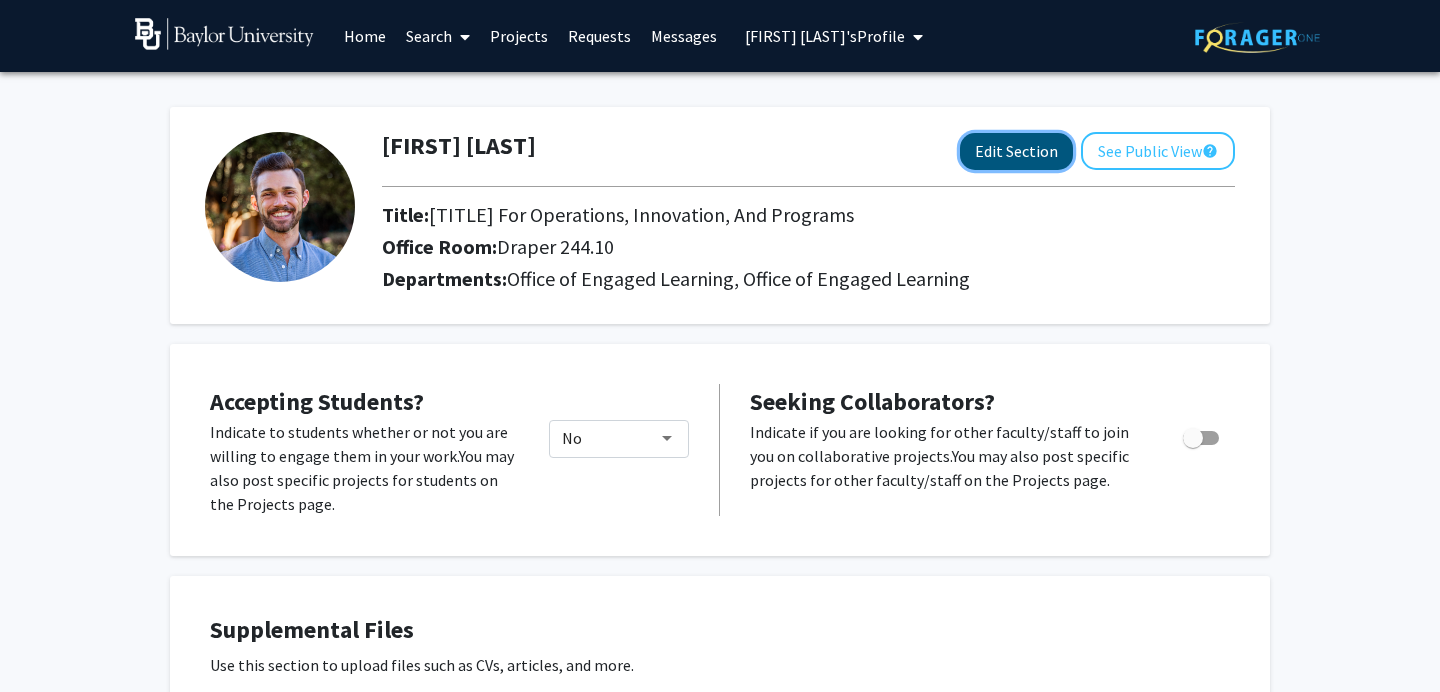 click on "Edit Section" 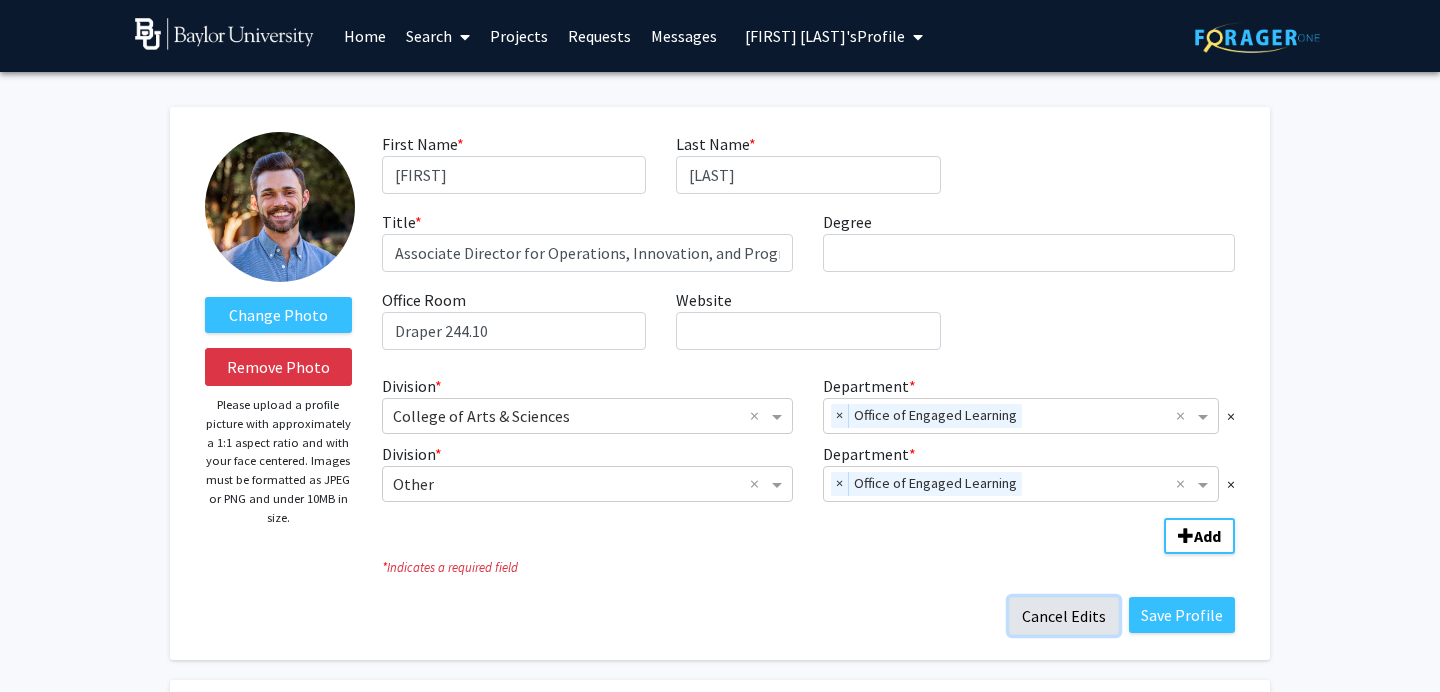 click on "Cancel Edits" 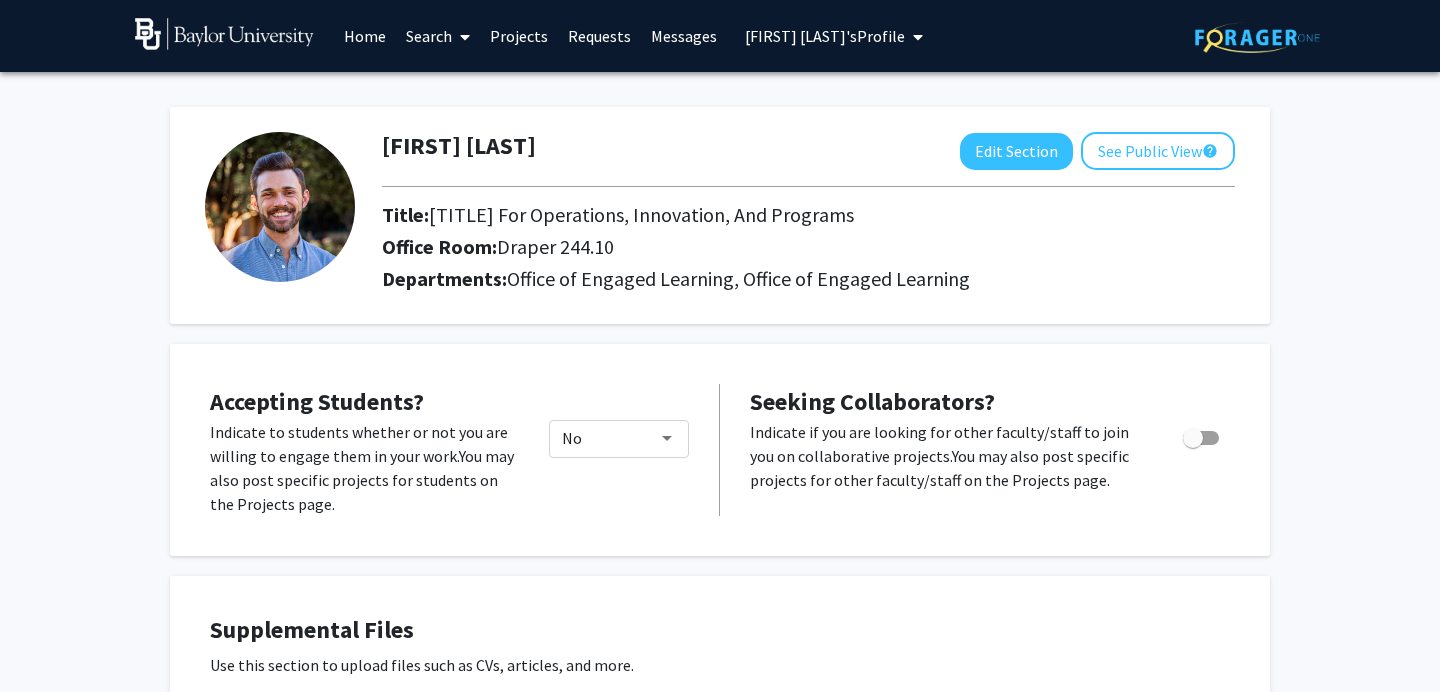click on "[FIRST] [LAST]'s   Profile" at bounding box center (834, 36) 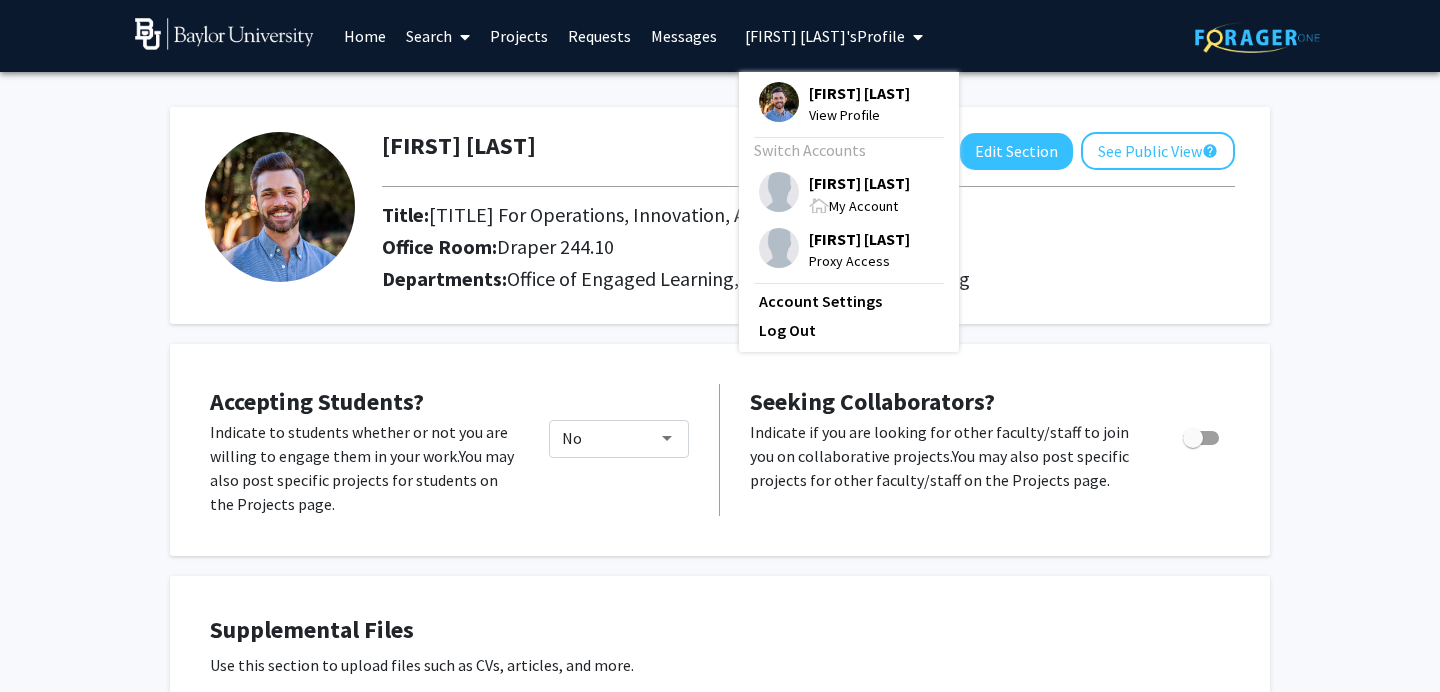 click on "Proxy Access" at bounding box center [859, 261] 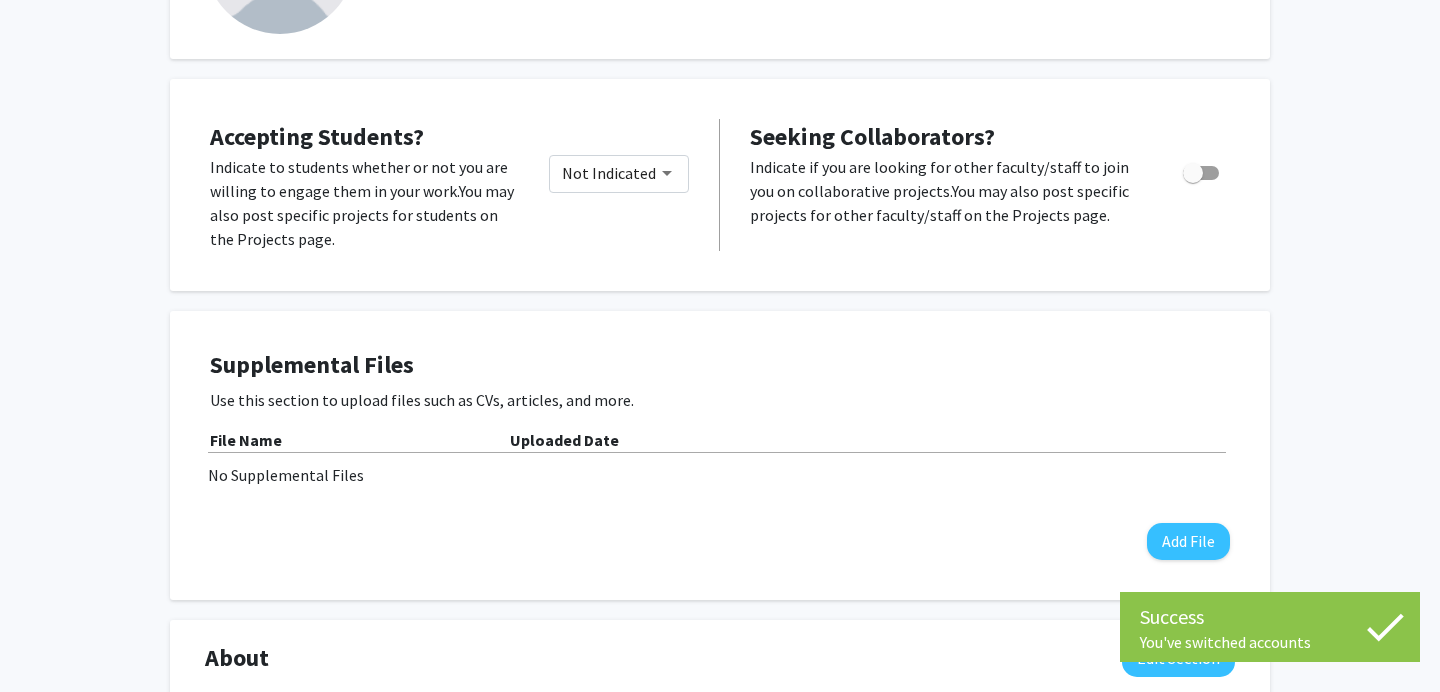 scroll, scrollTop: 0, scrollLeft: 0, axis: both 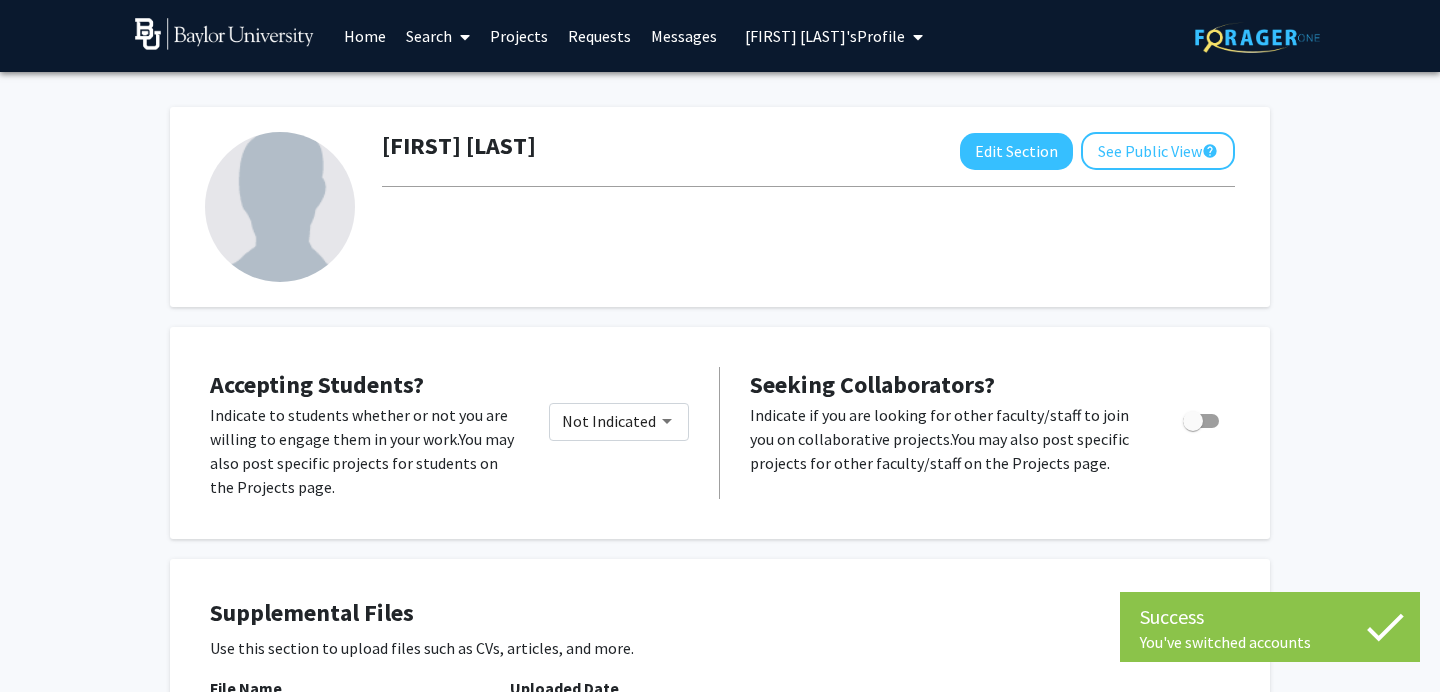 click on "Search" at bounding box center (438, 36) 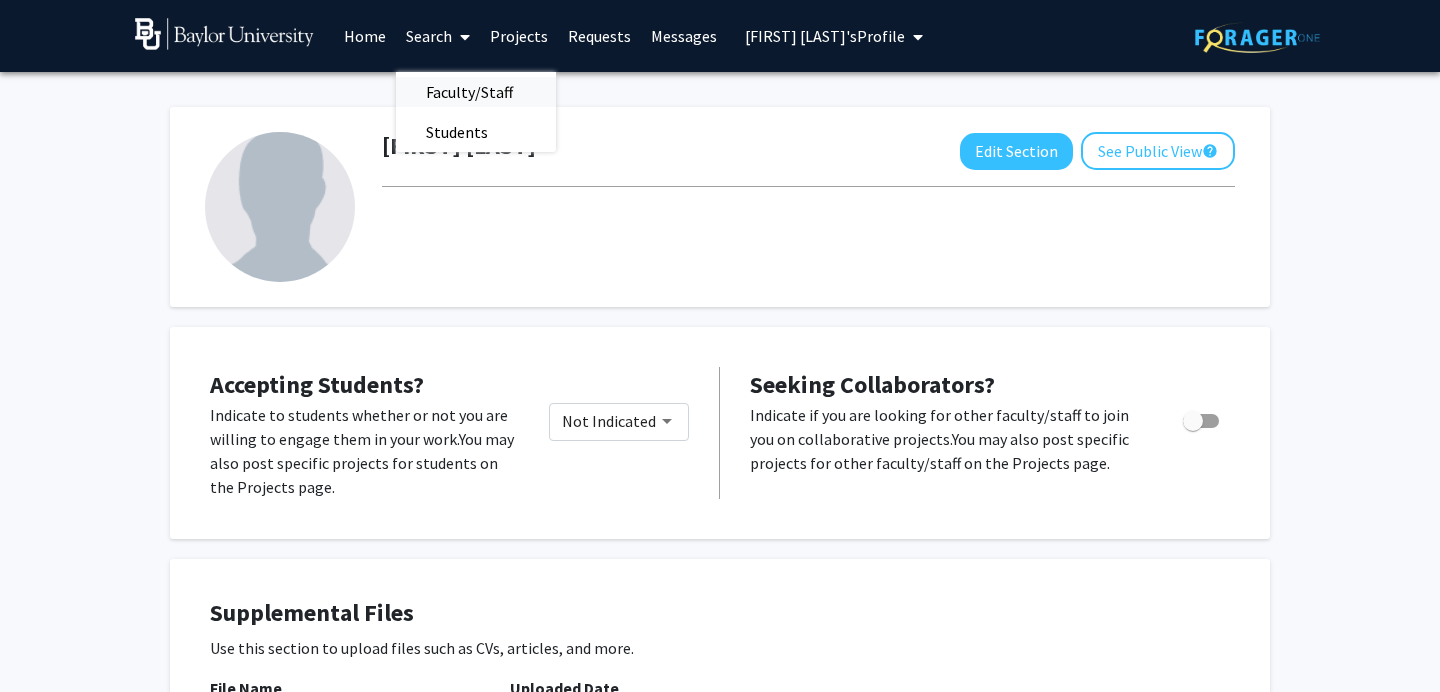 click on "Faculty/Staff" at bounding box center (469, 92) 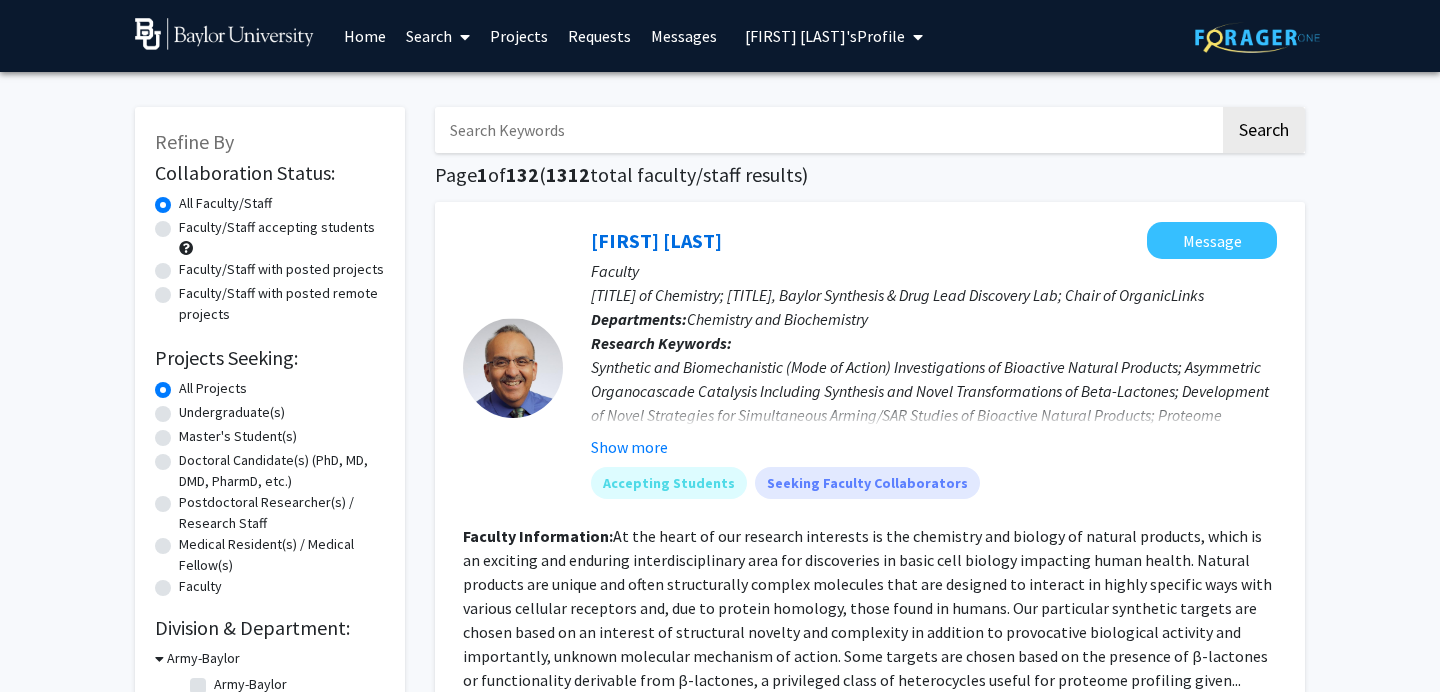 click at bounding box center [827, 130] 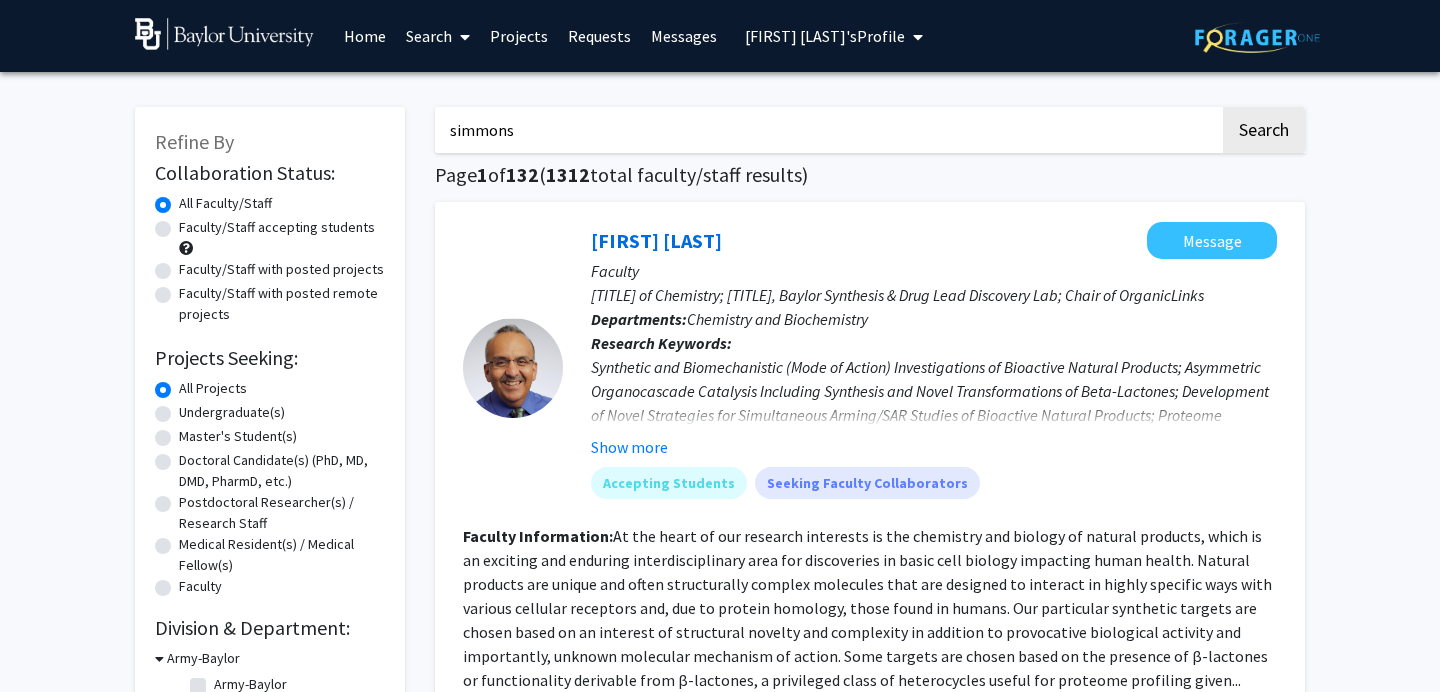 type on "simmons" 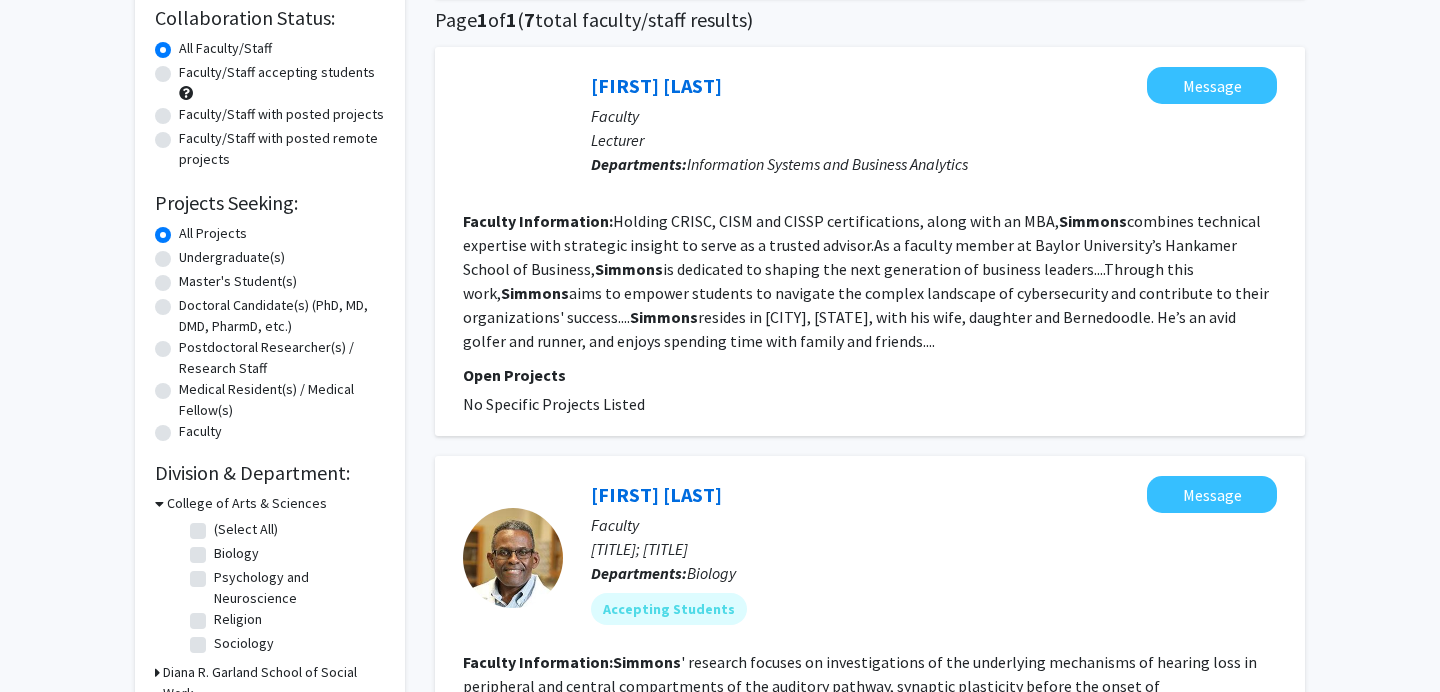 scroll, scrollTop: 173, scrollLeft: 0, axis: vertical 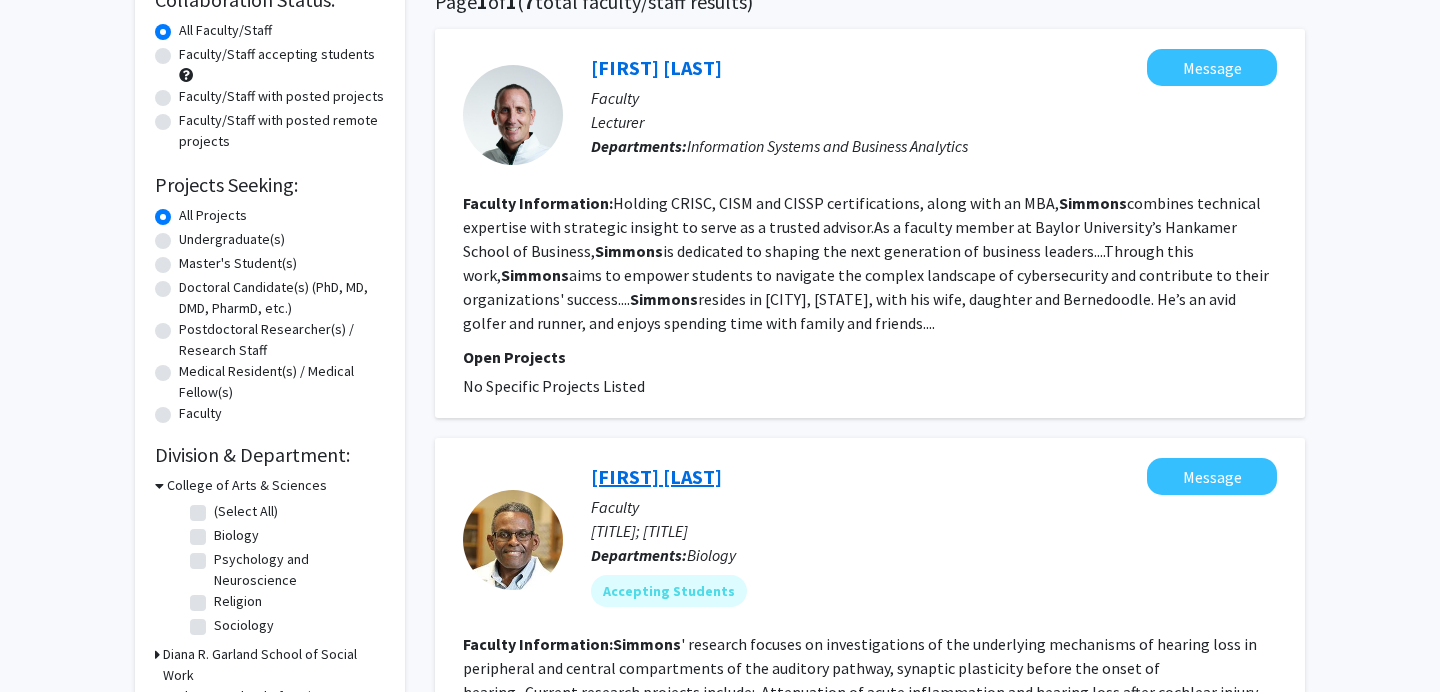 click on "[FIRST] [LAST]" 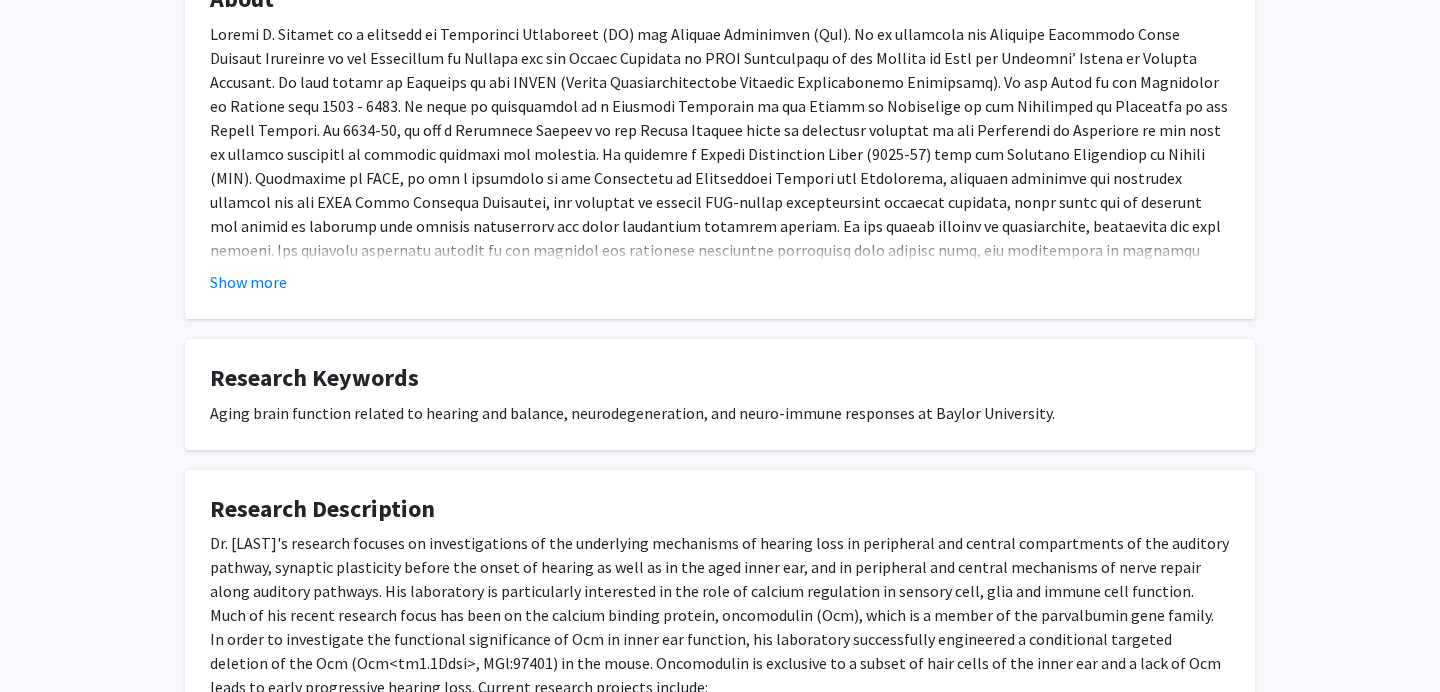 scroll, scrollTop: 0, scrollLeft: 0, axis: both 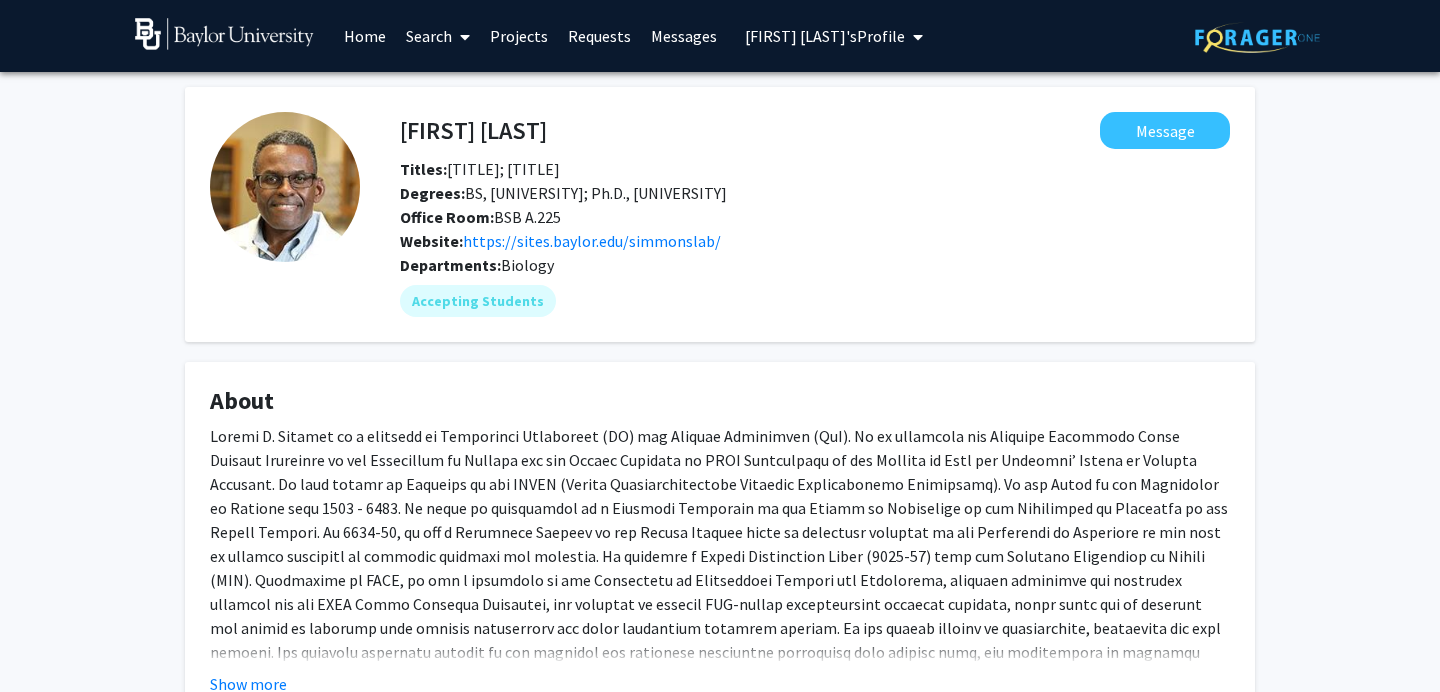 click on "[FIRST] [LAST]'s   Profile" at bounding box center (834, 36) 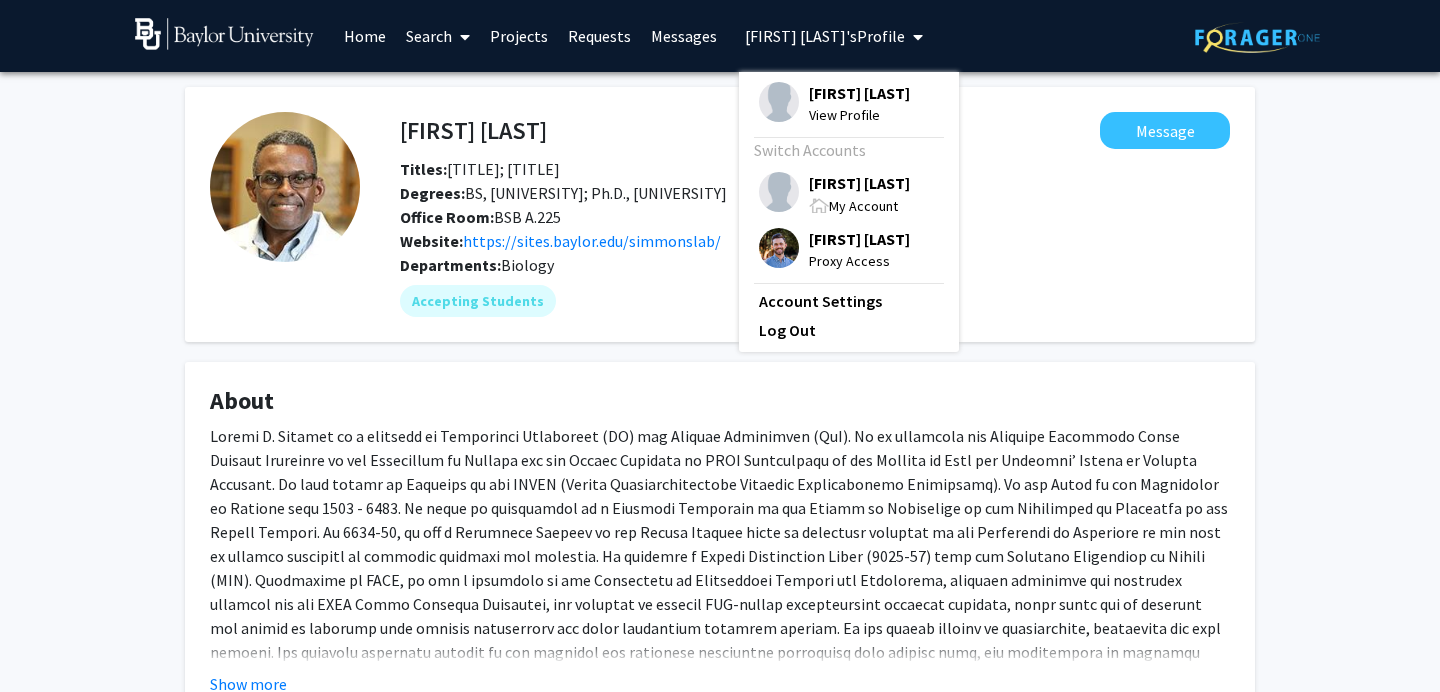 click on "Search" at bounding box center [438, 36] 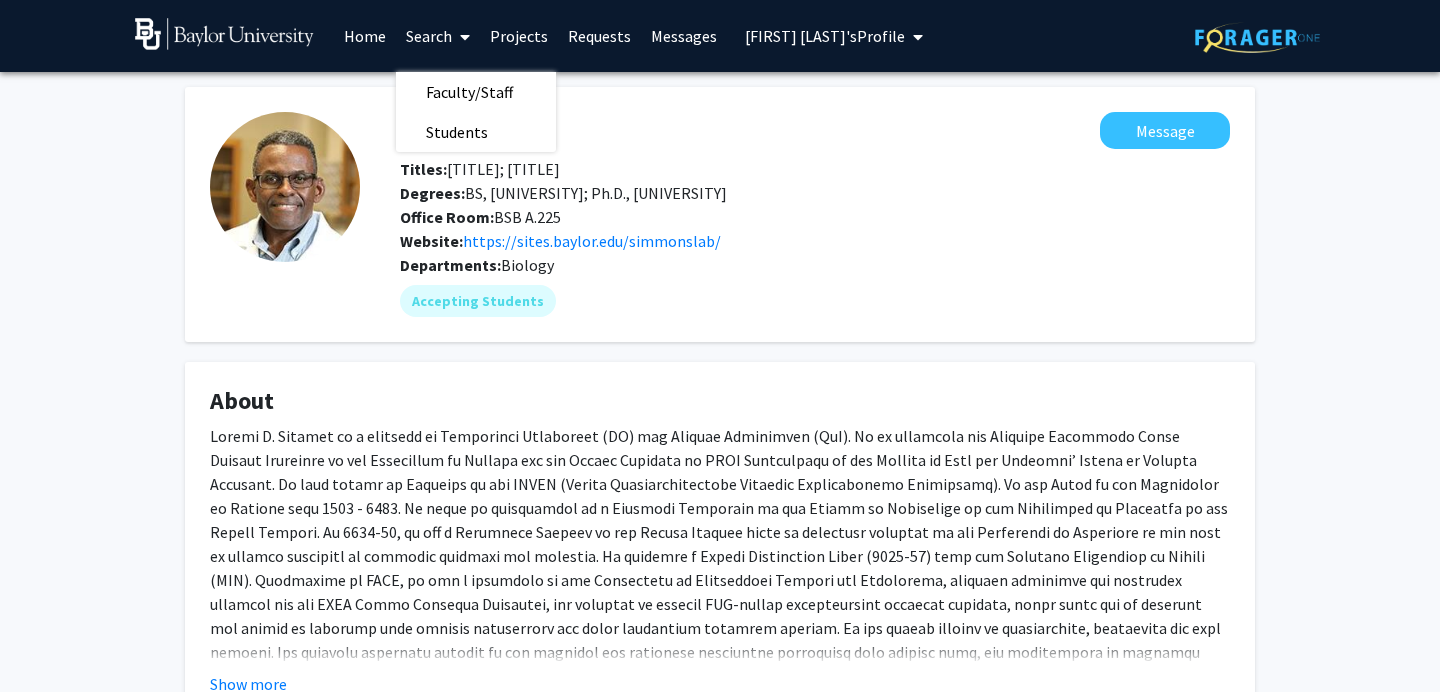 click on "Search" at bounding box center (438, 36) 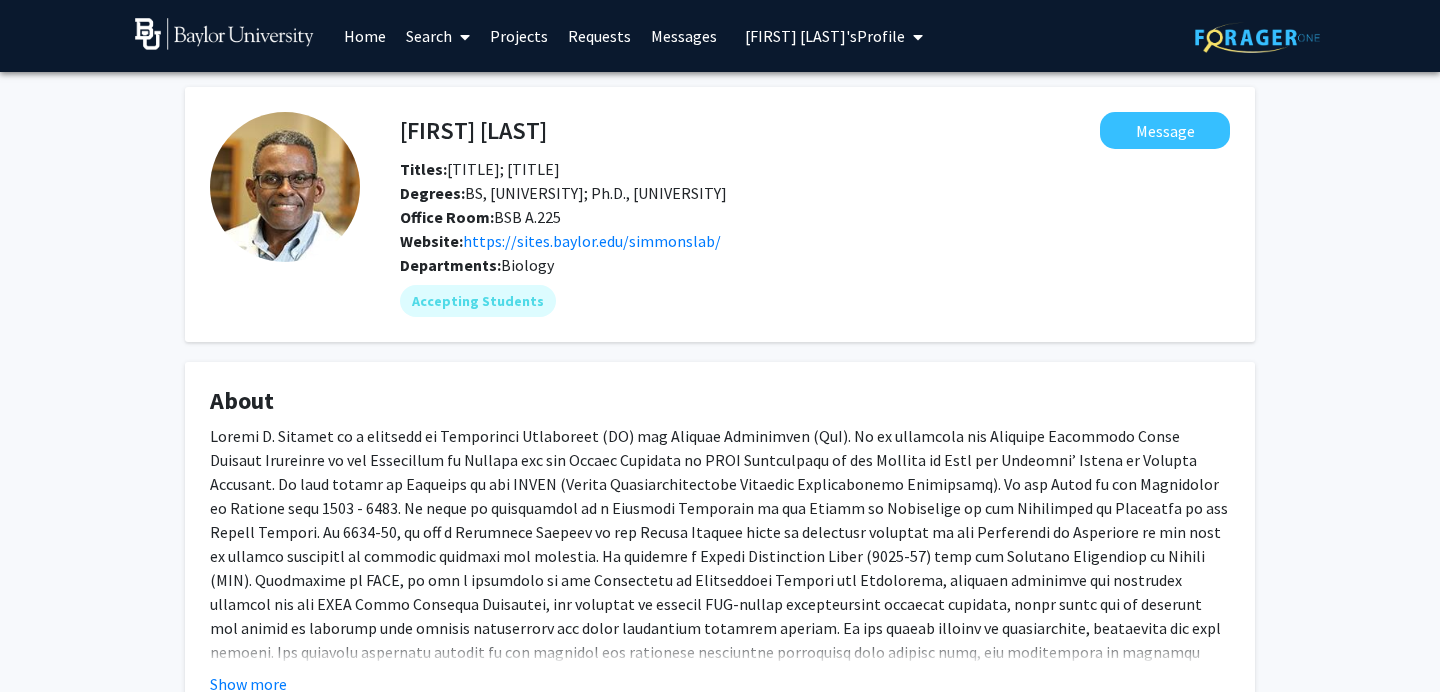 click on "[FIRST] [LAST]'s   Profile" at bounding box center (834, 36) 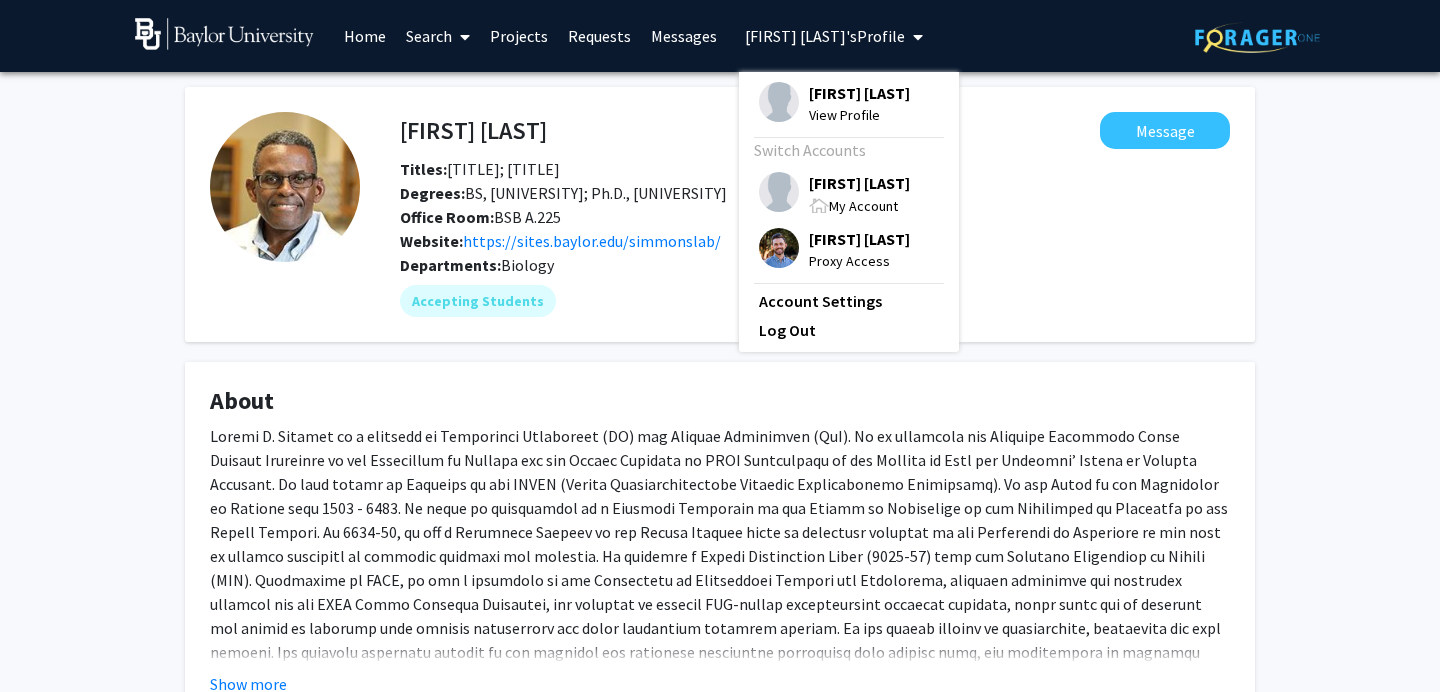 click on "[FIRST] [LAST]" at bounding box center [859, 183] 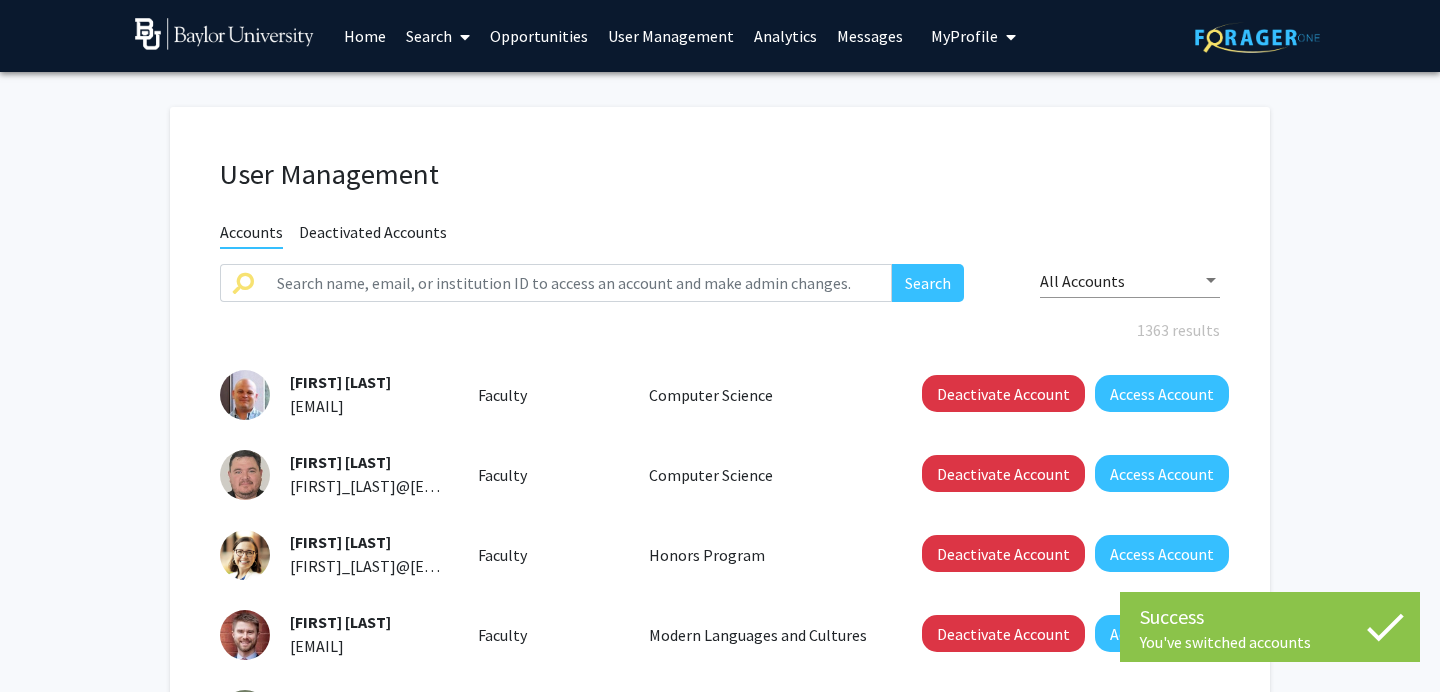 click on "Search" at bounding box center (438, 36) 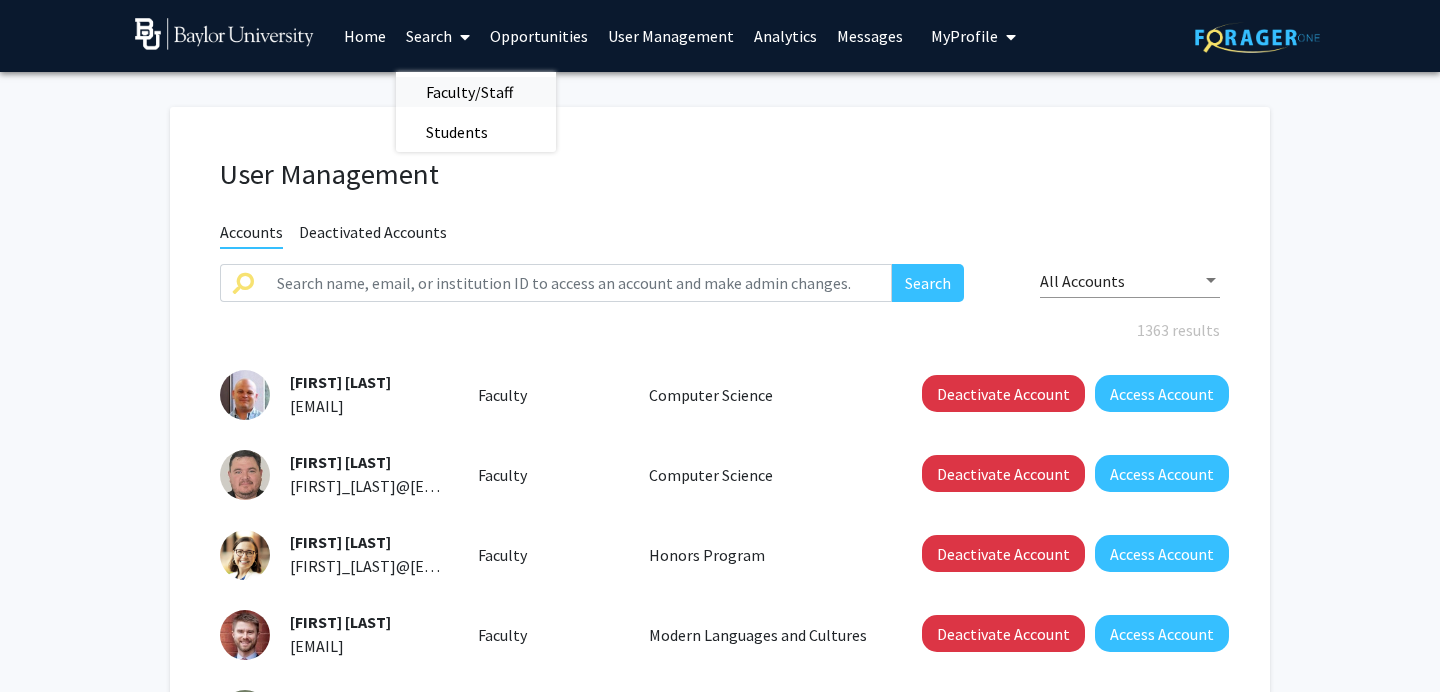 click on "Faculty/Staff" at bounding box center [469, 92] 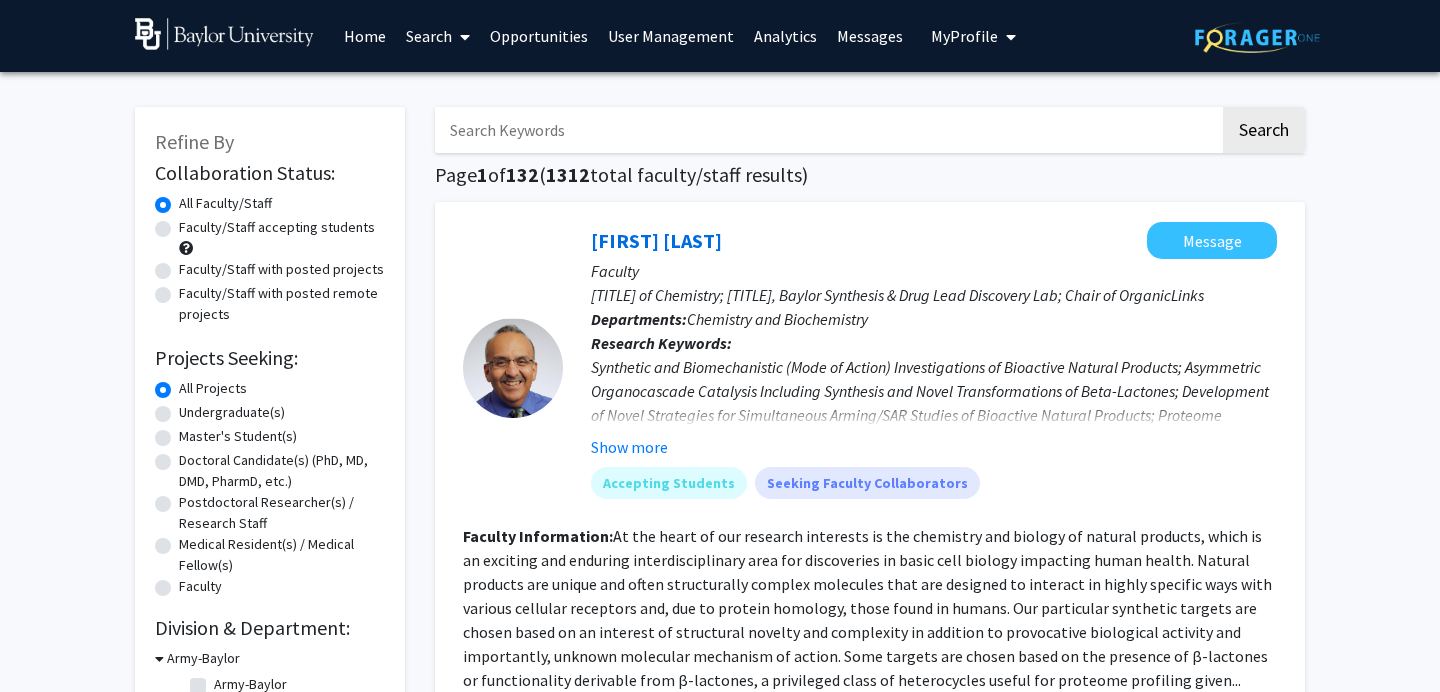 click at bounding box center [827, 130] 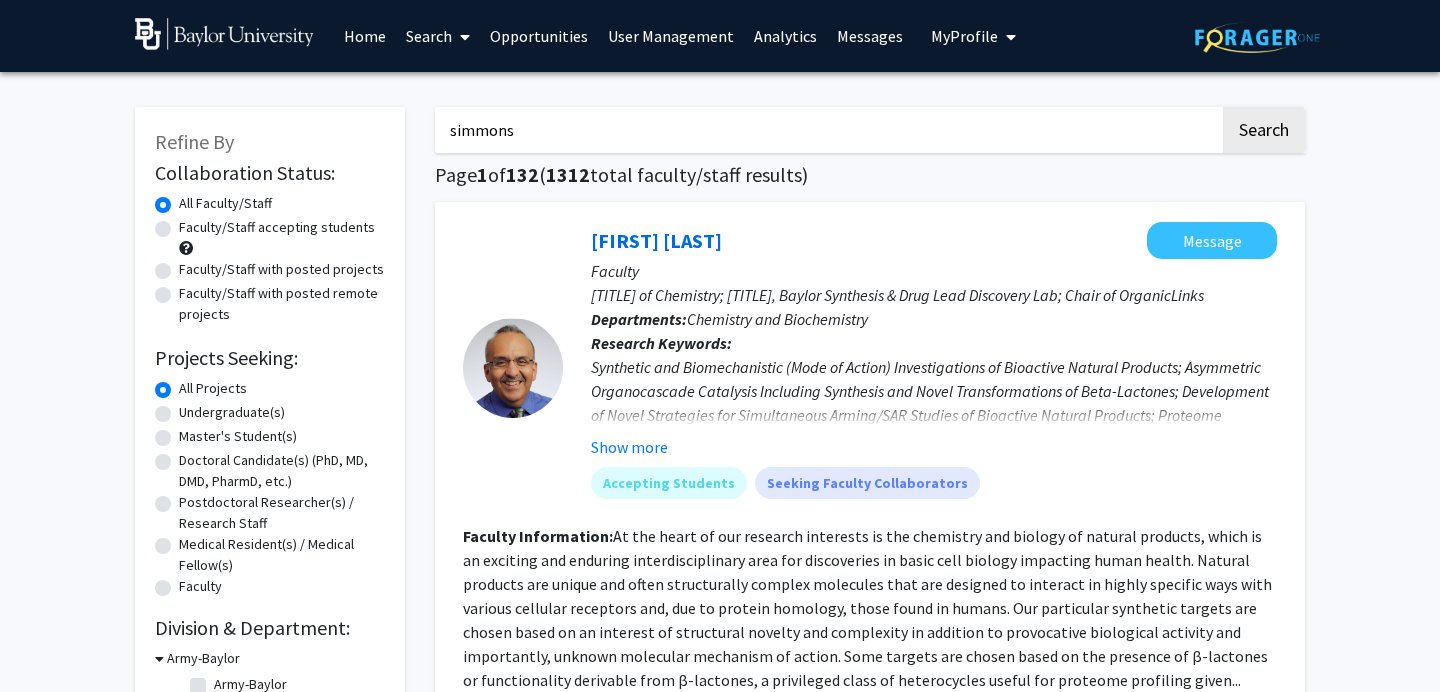 click on "Search" 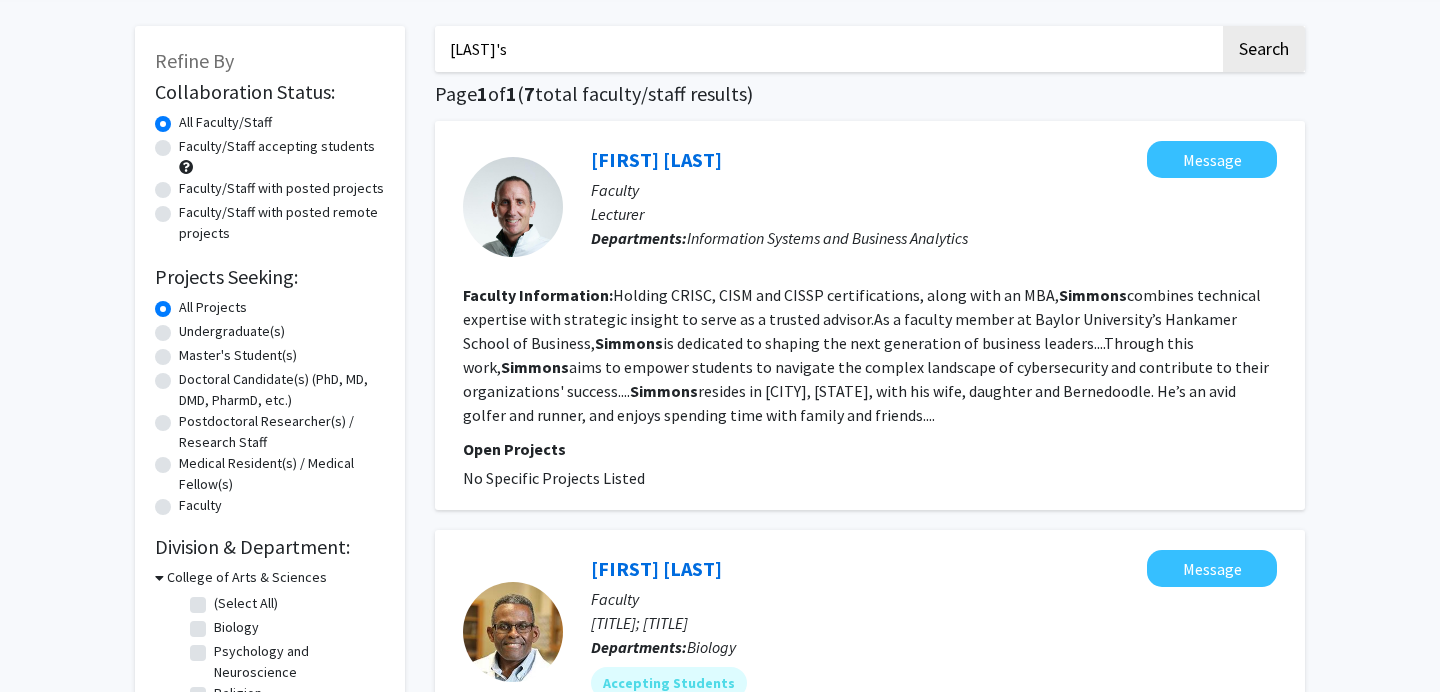 scroll, scrollTop: 249, scrollLeft: 0, axis: vertical 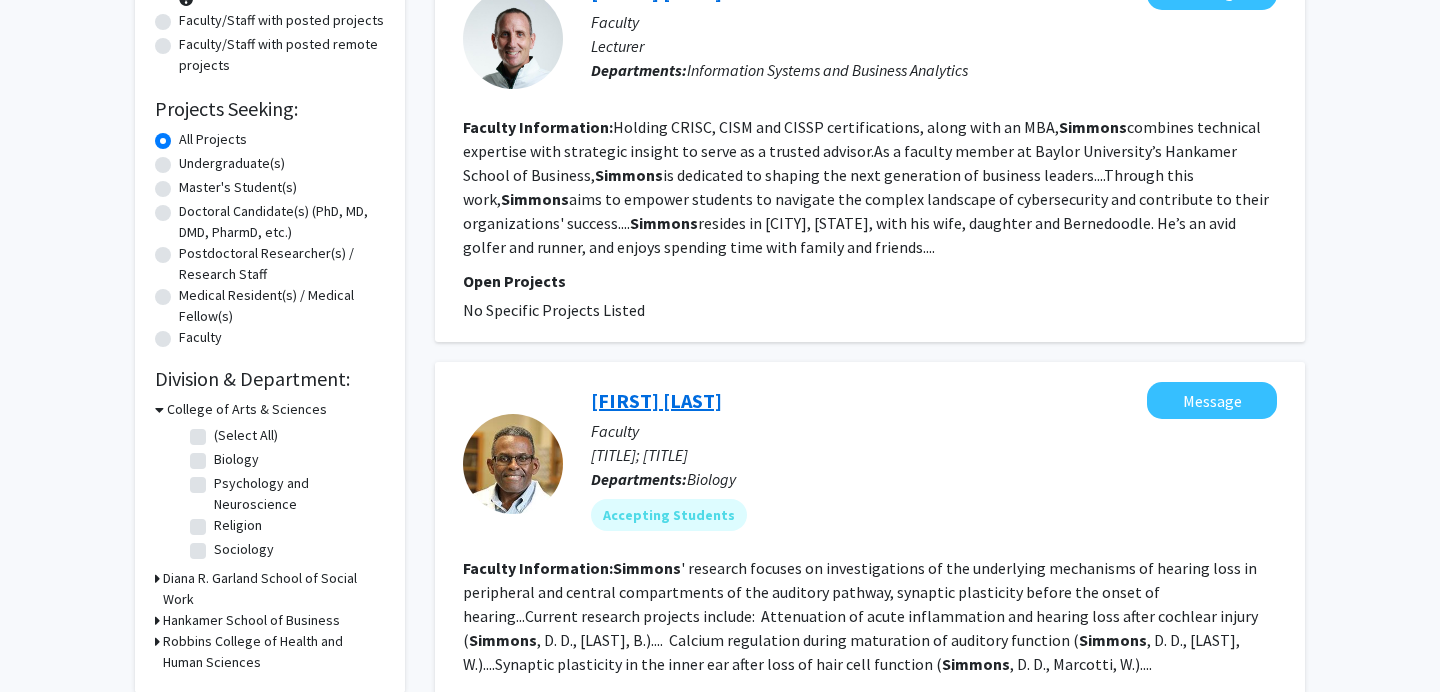 type on "[LAST]'s" 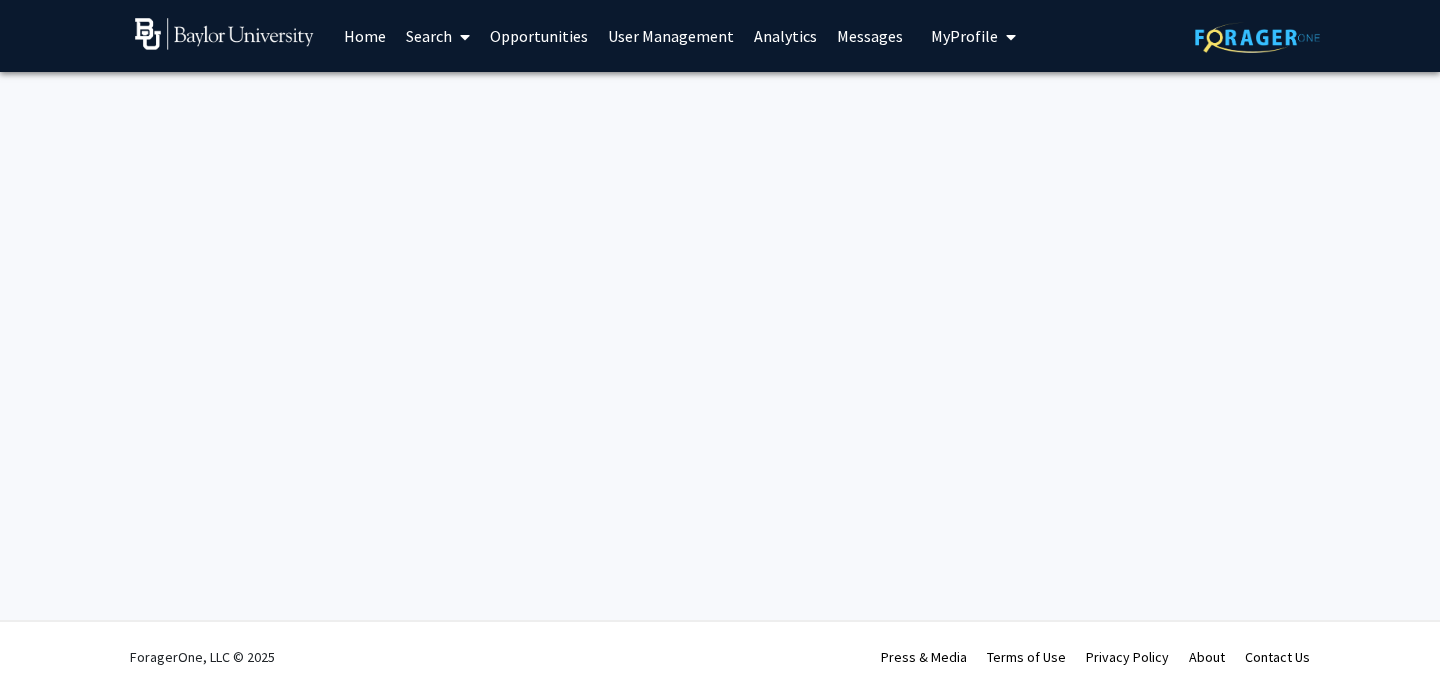 scroll, scrollTop: 0, scrollLeft: 0, axis: both 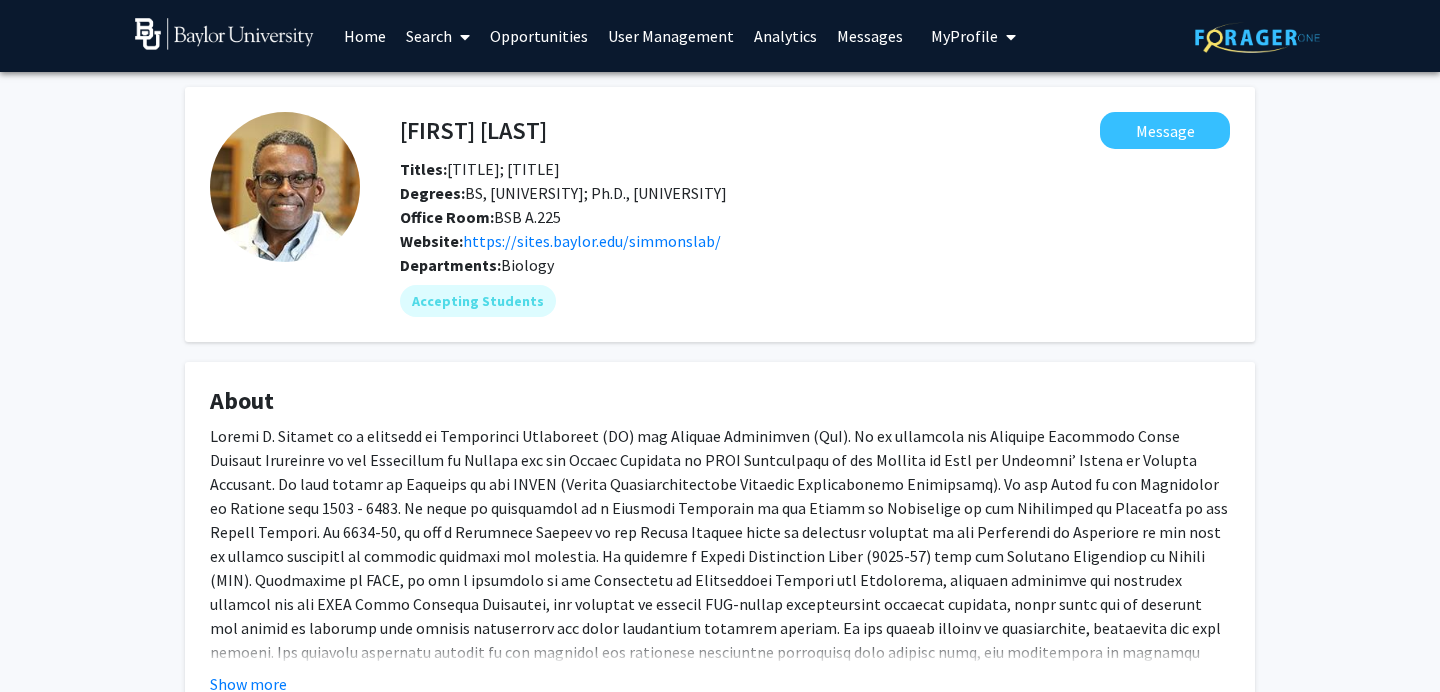 click on "My   Profile" at bounding box center [964, 36] 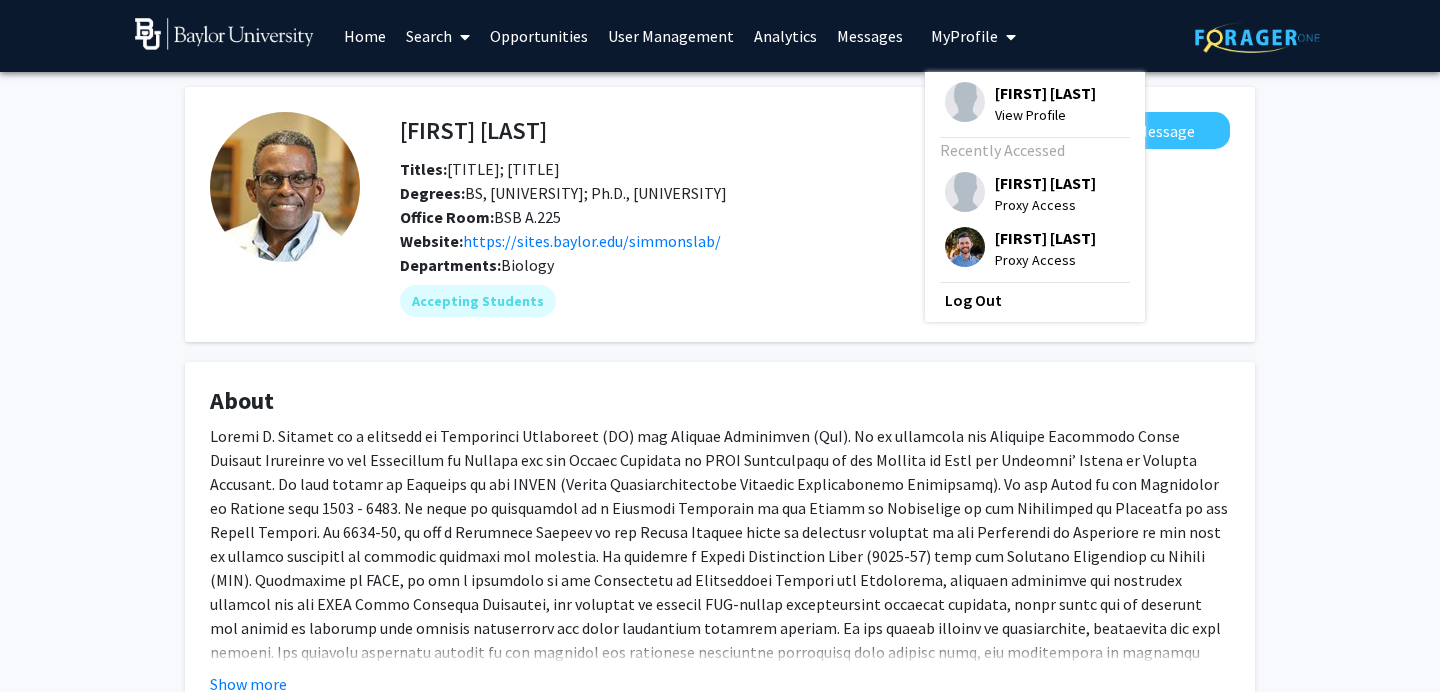 click on "My   Profile" at bounding box center [964, 36] 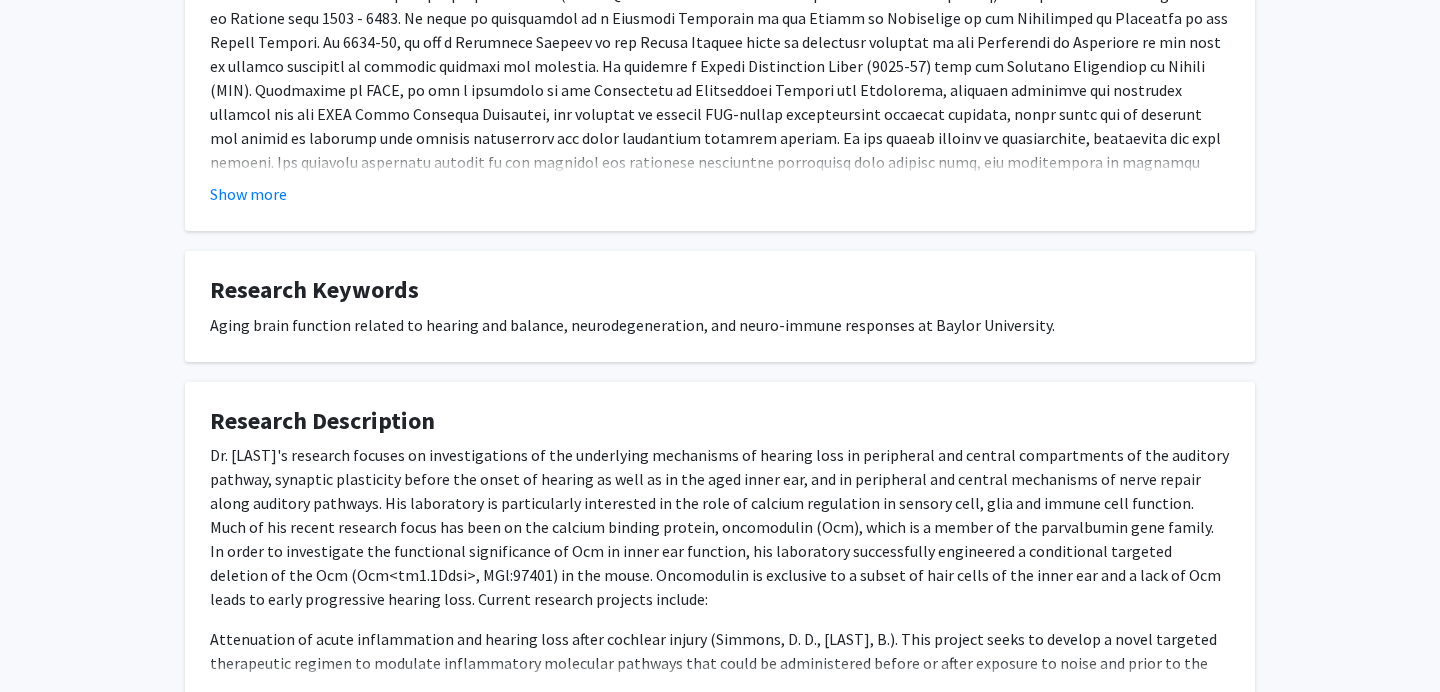 scroll, scrollTop: 0, scrollLeft: 0, axis: both 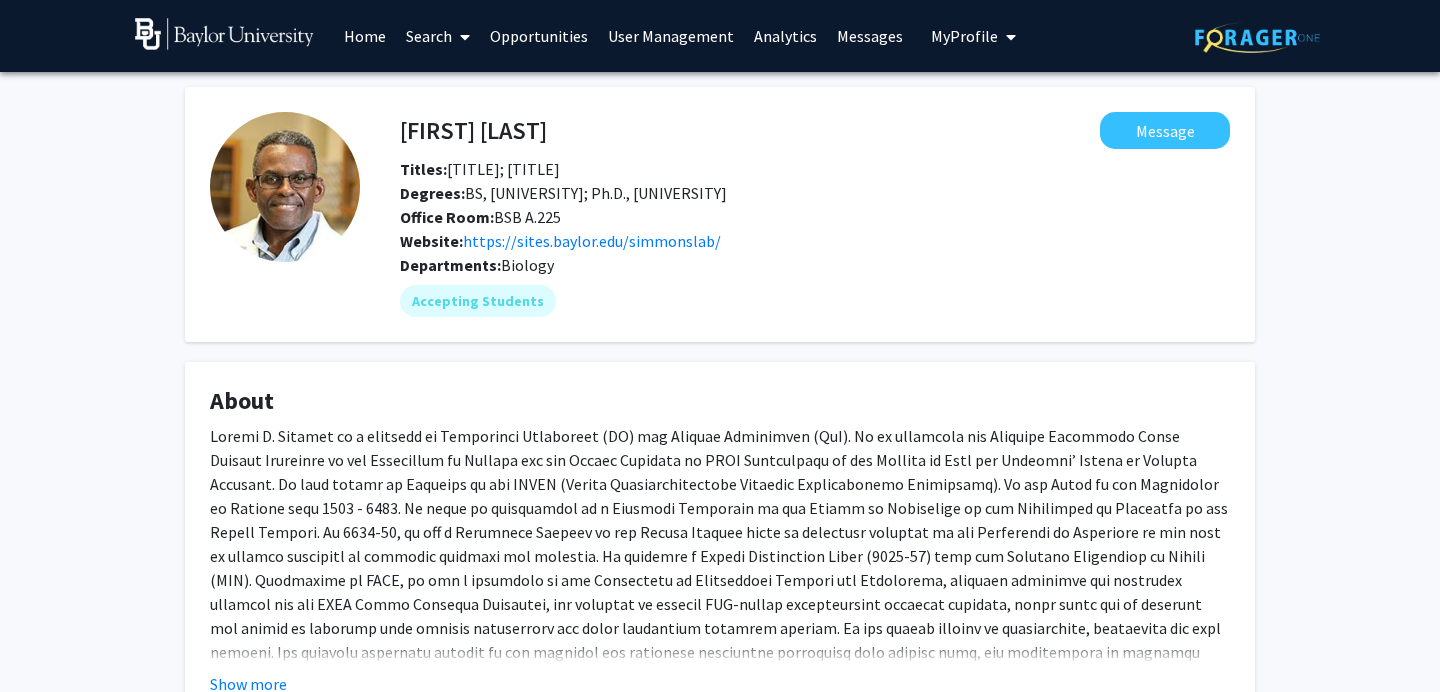 click on "User Management" at bounding box center (671, 36) 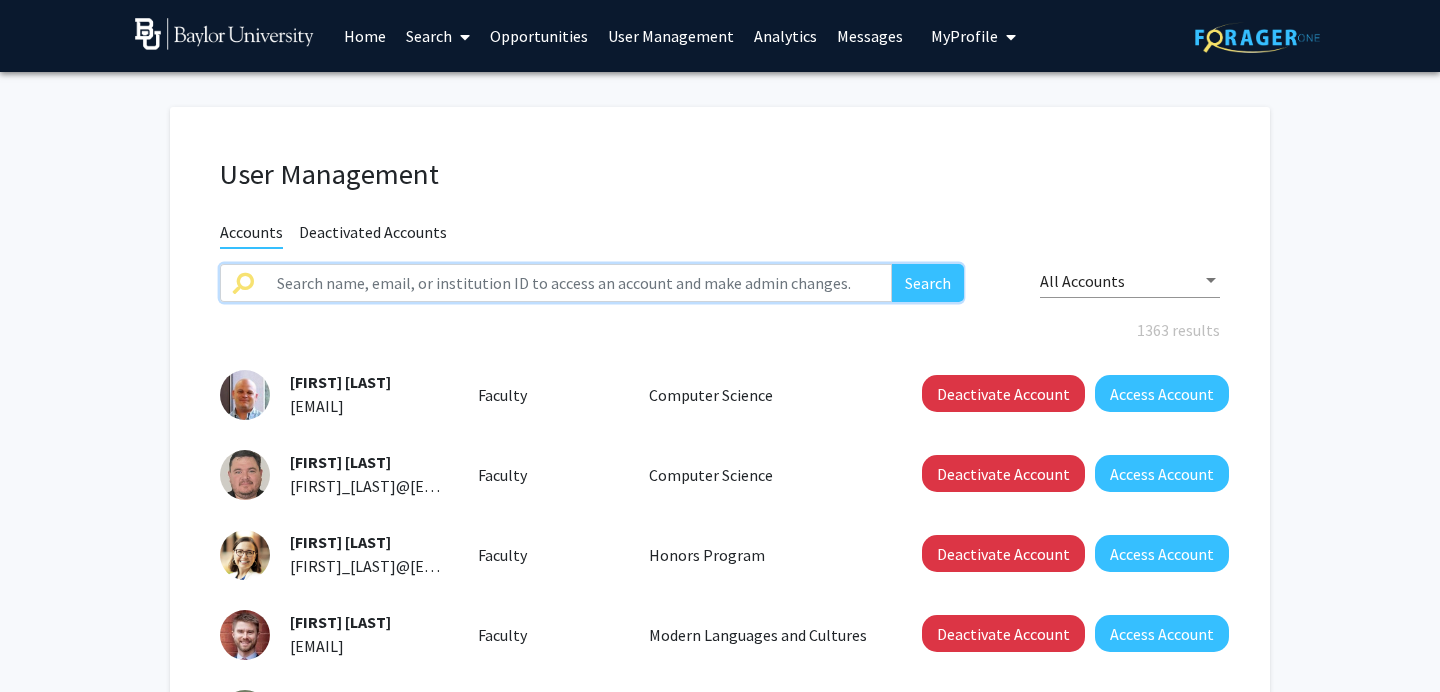 click 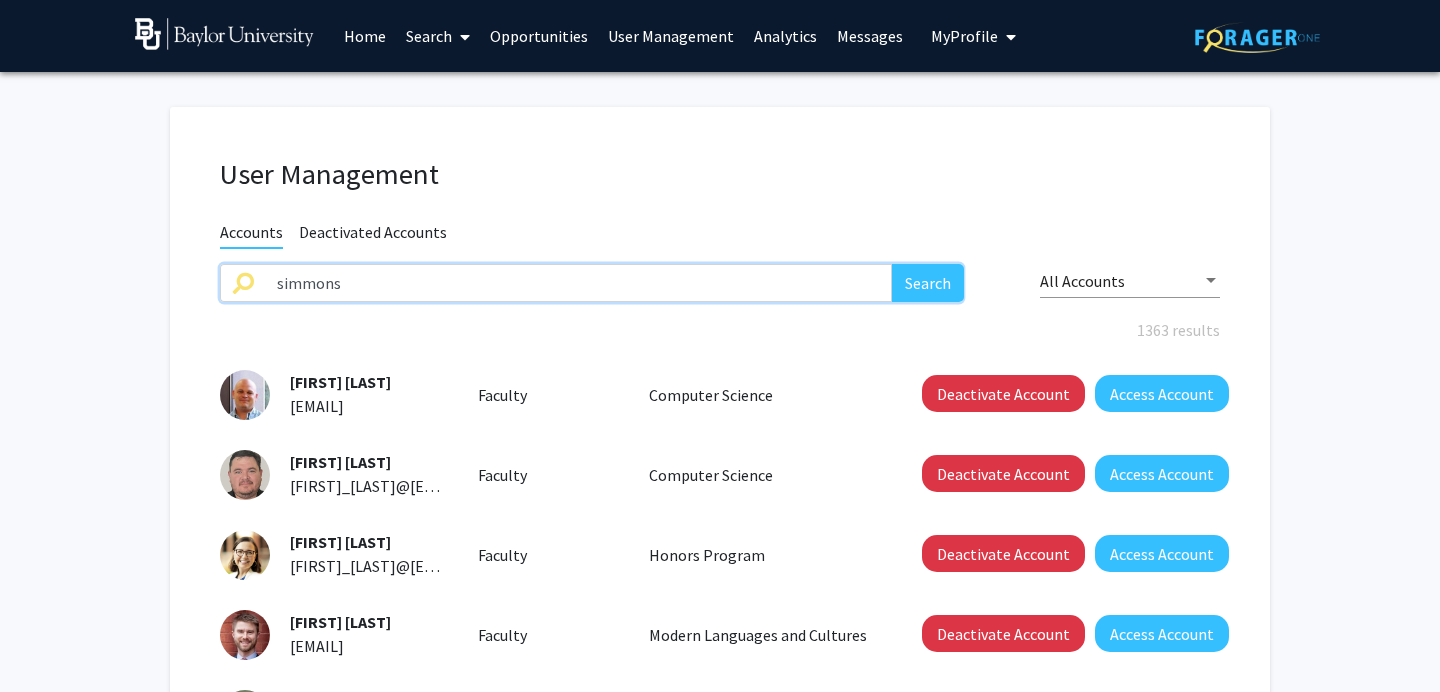 type on "simmons" 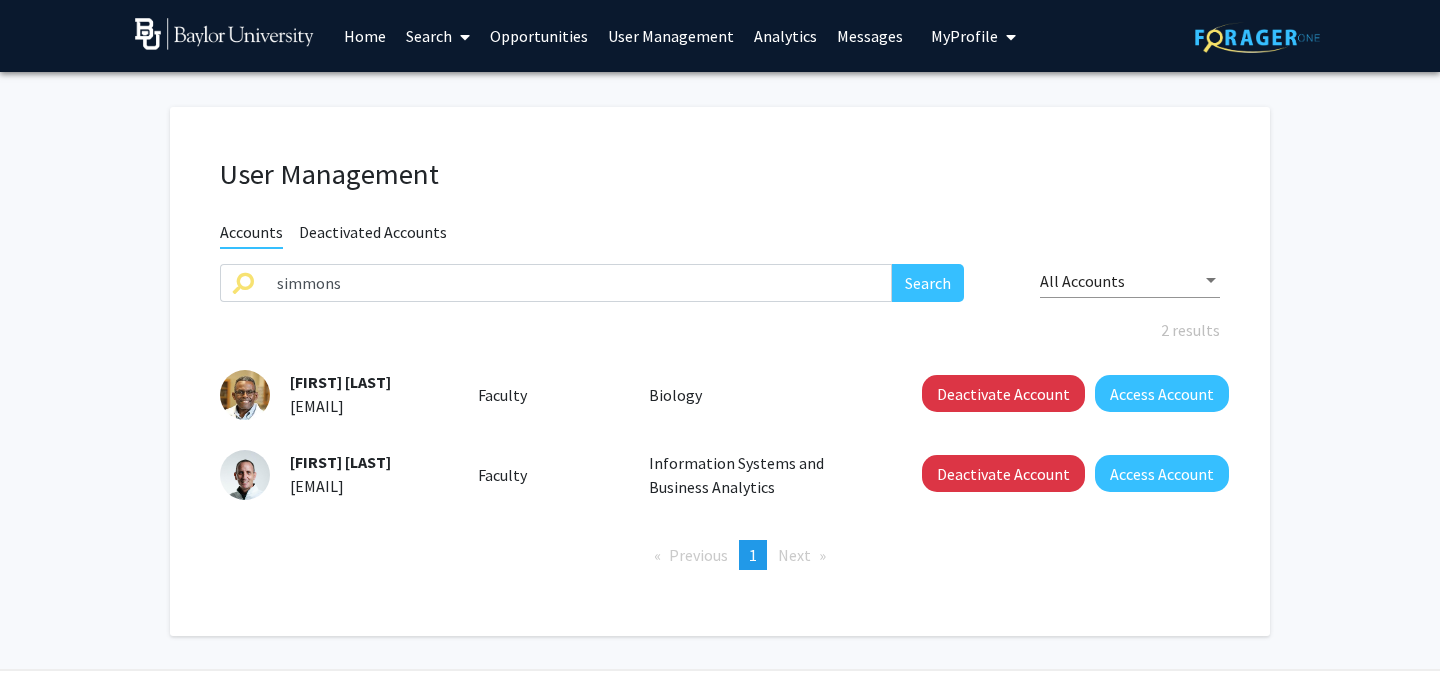click on "Deactivate Account   Access Account" 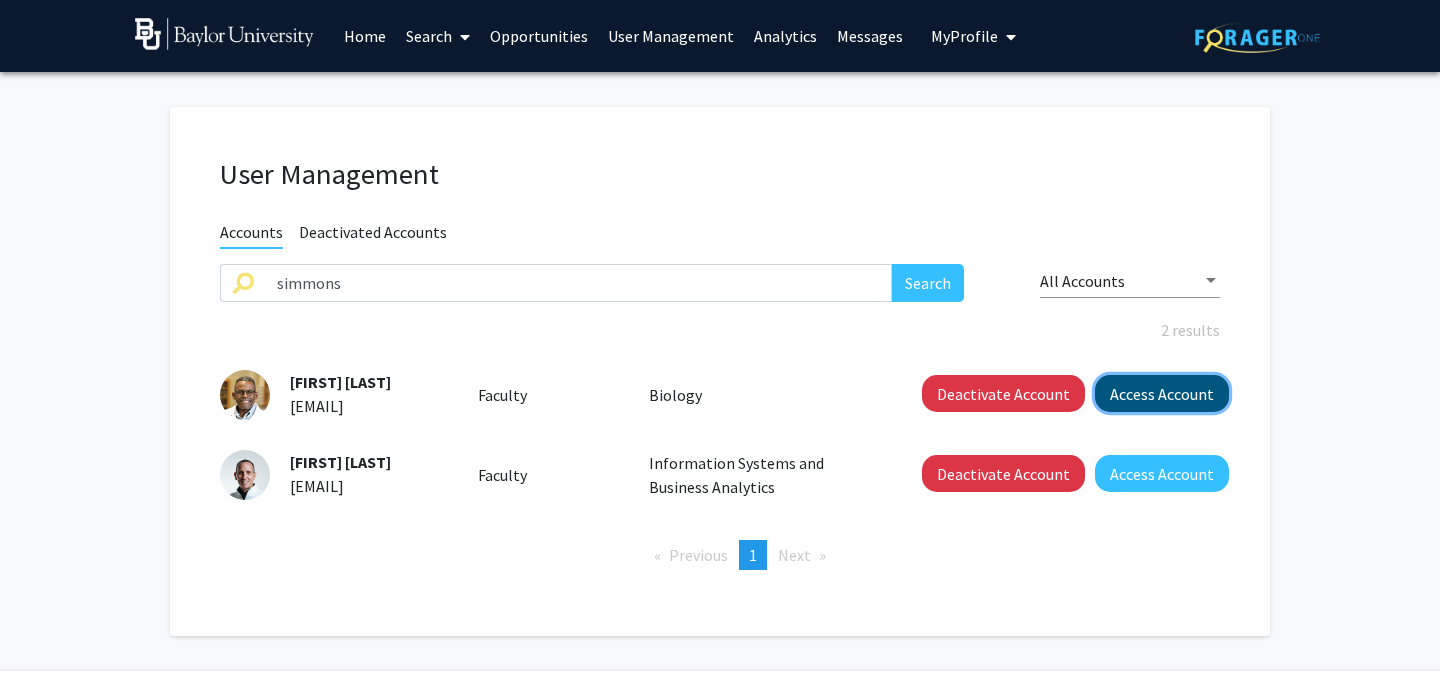 click on "Access Account" 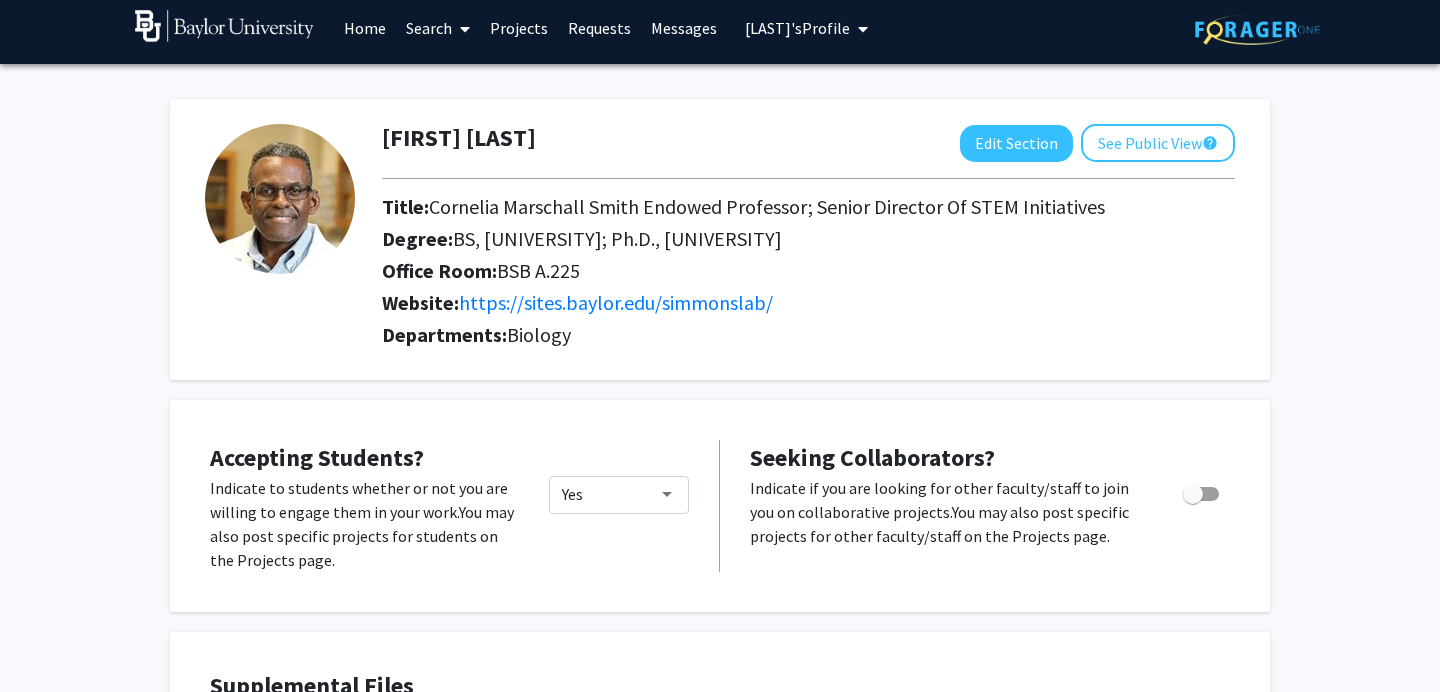 scroll, scrollTop: 0, scrollLeft: 0, axis: both 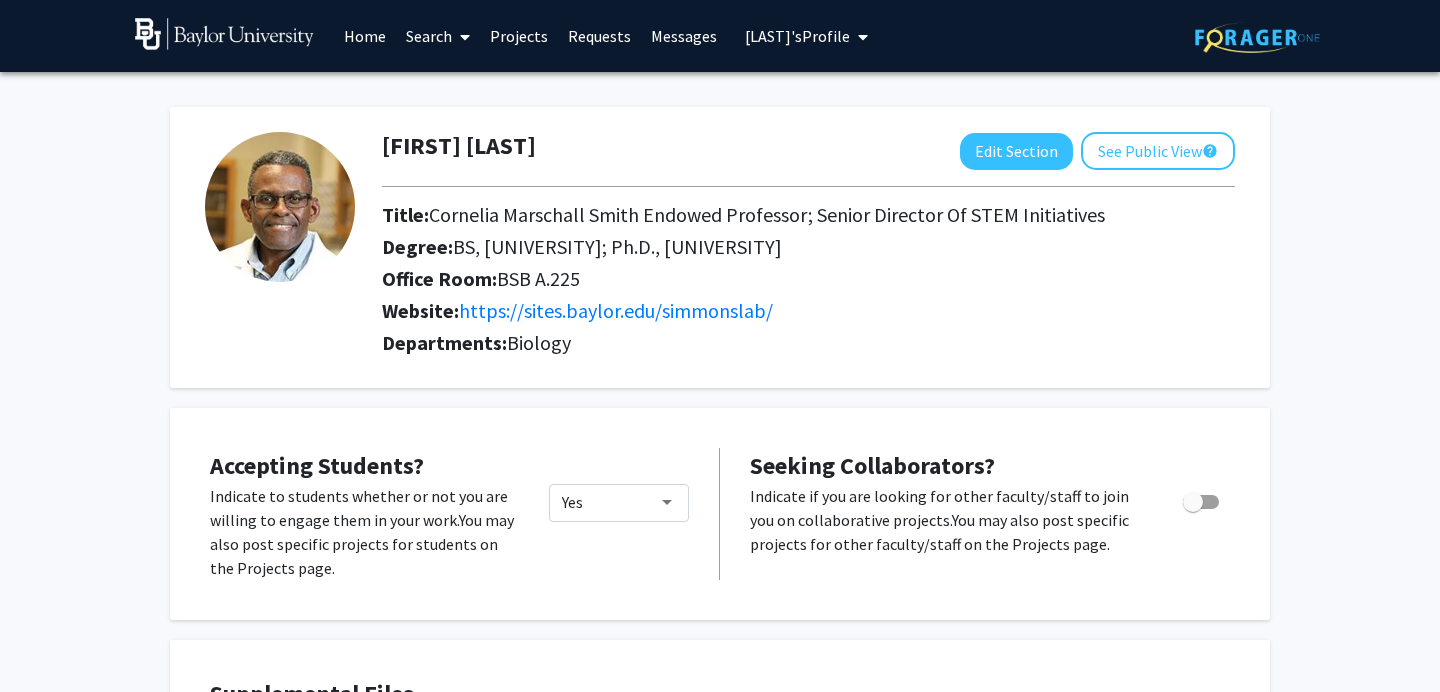 click on "Projects" at bounding box center [519, 36] 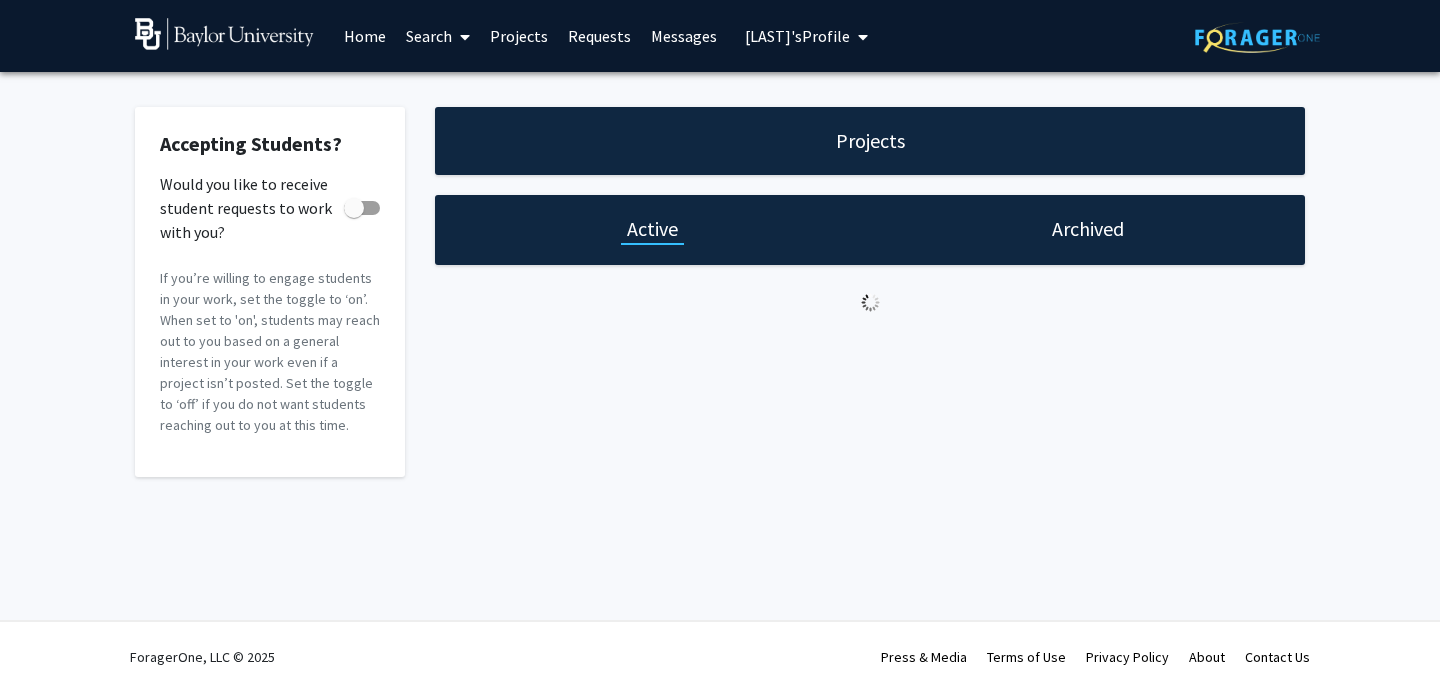 checkbox on "true" 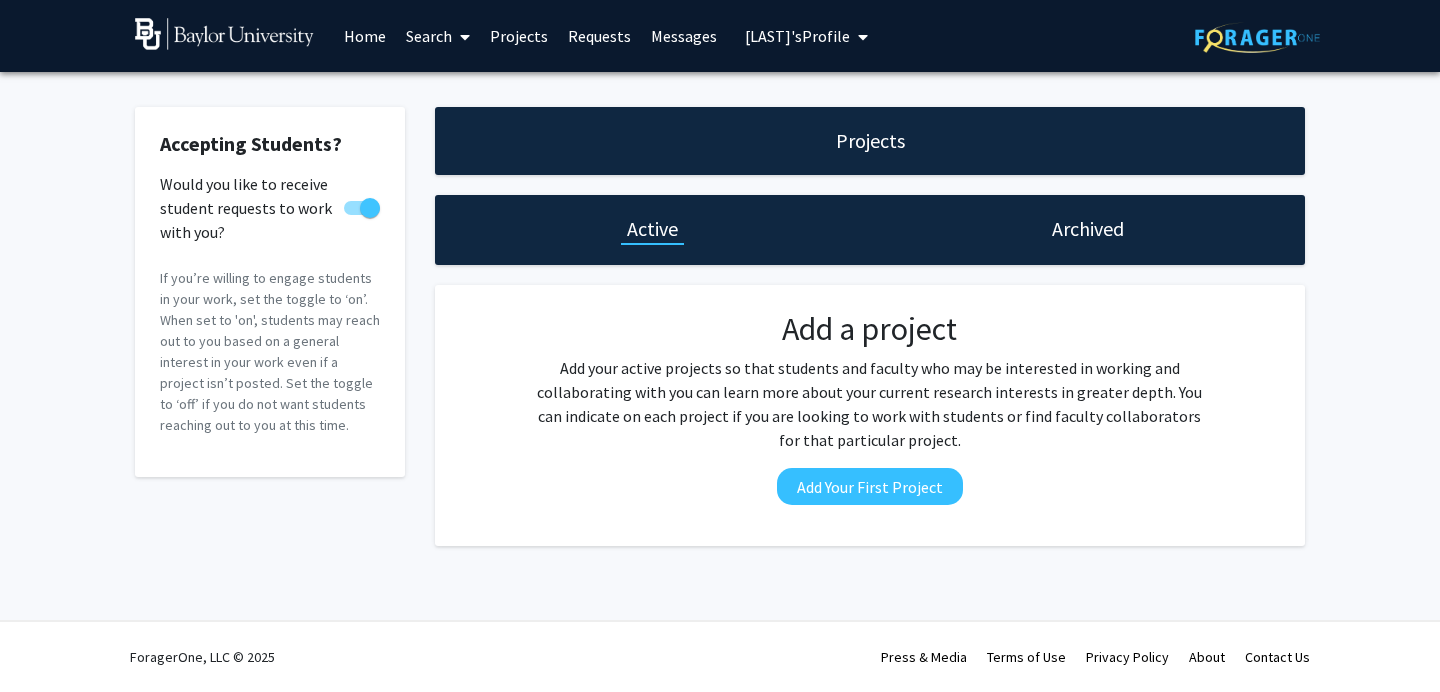 click on "[LAST]'s   Profile" at bounding box center (797, 36) 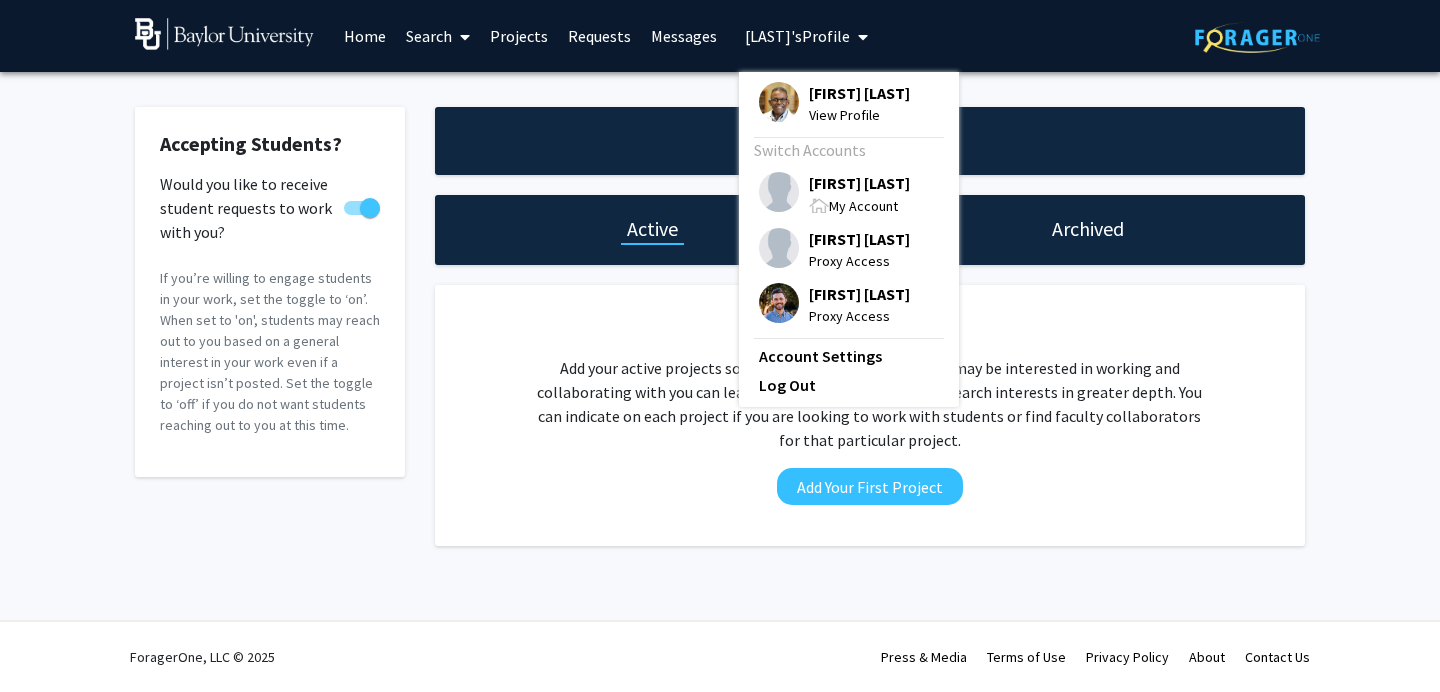 click on "[FIRST] [LAST]" at bounding box center (859, 294) 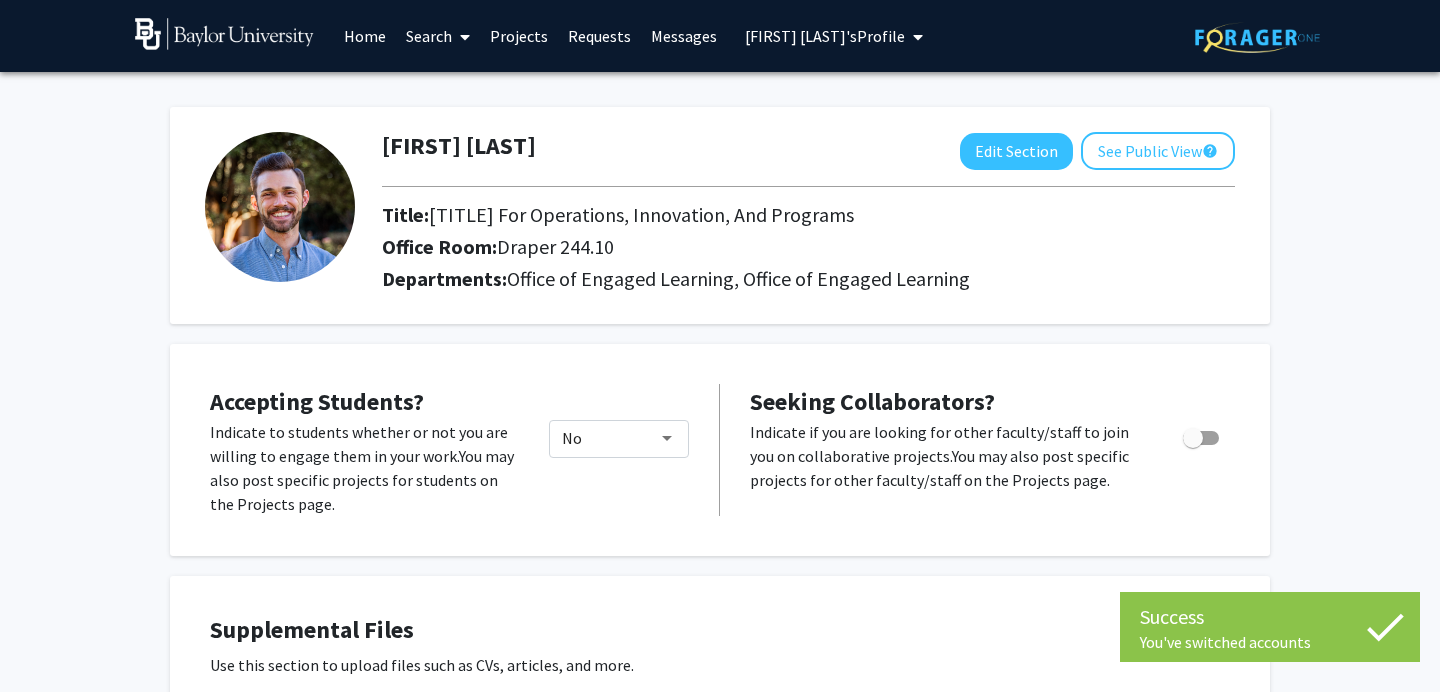 click on "Projects" at bounding box center (519, 36) 